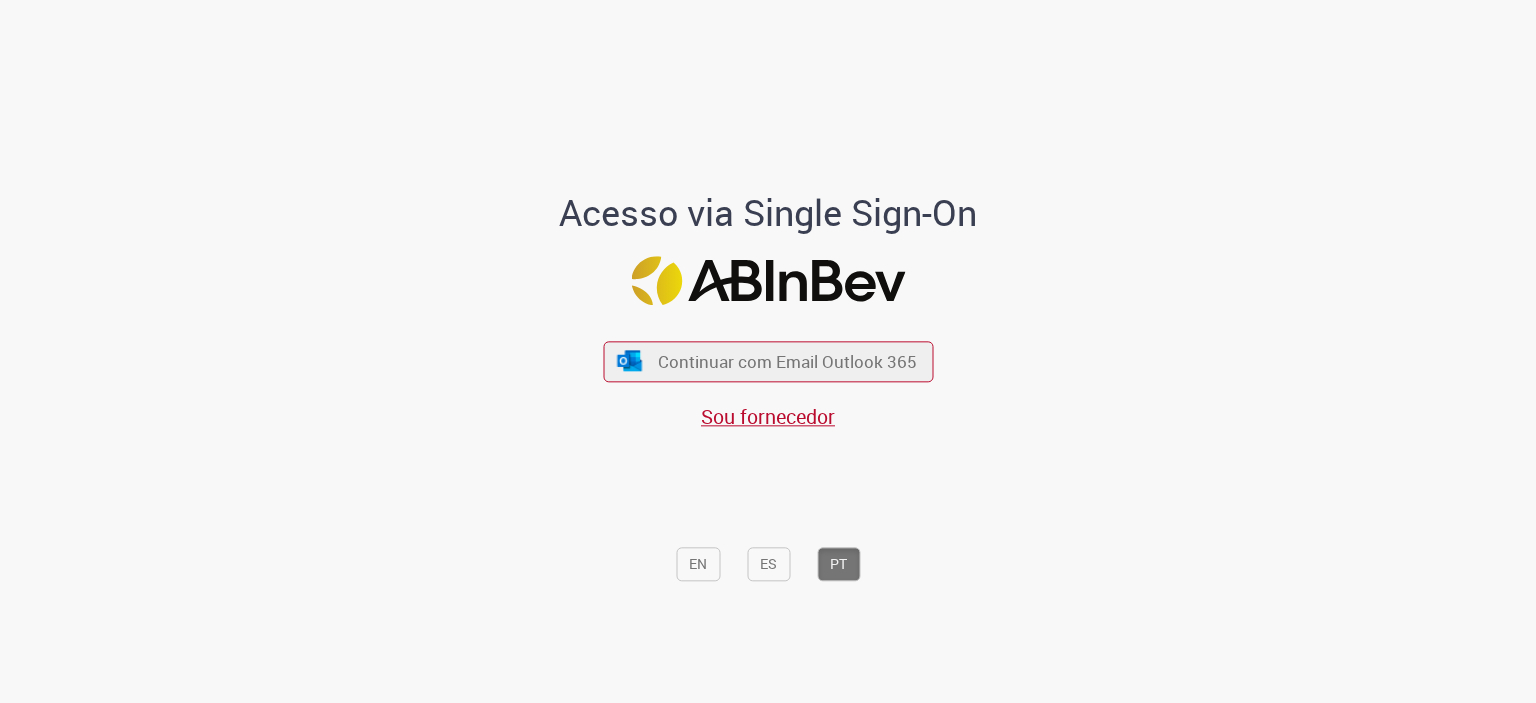 scroll, scrollTop: 0, scrollLeft: 0, axis: both 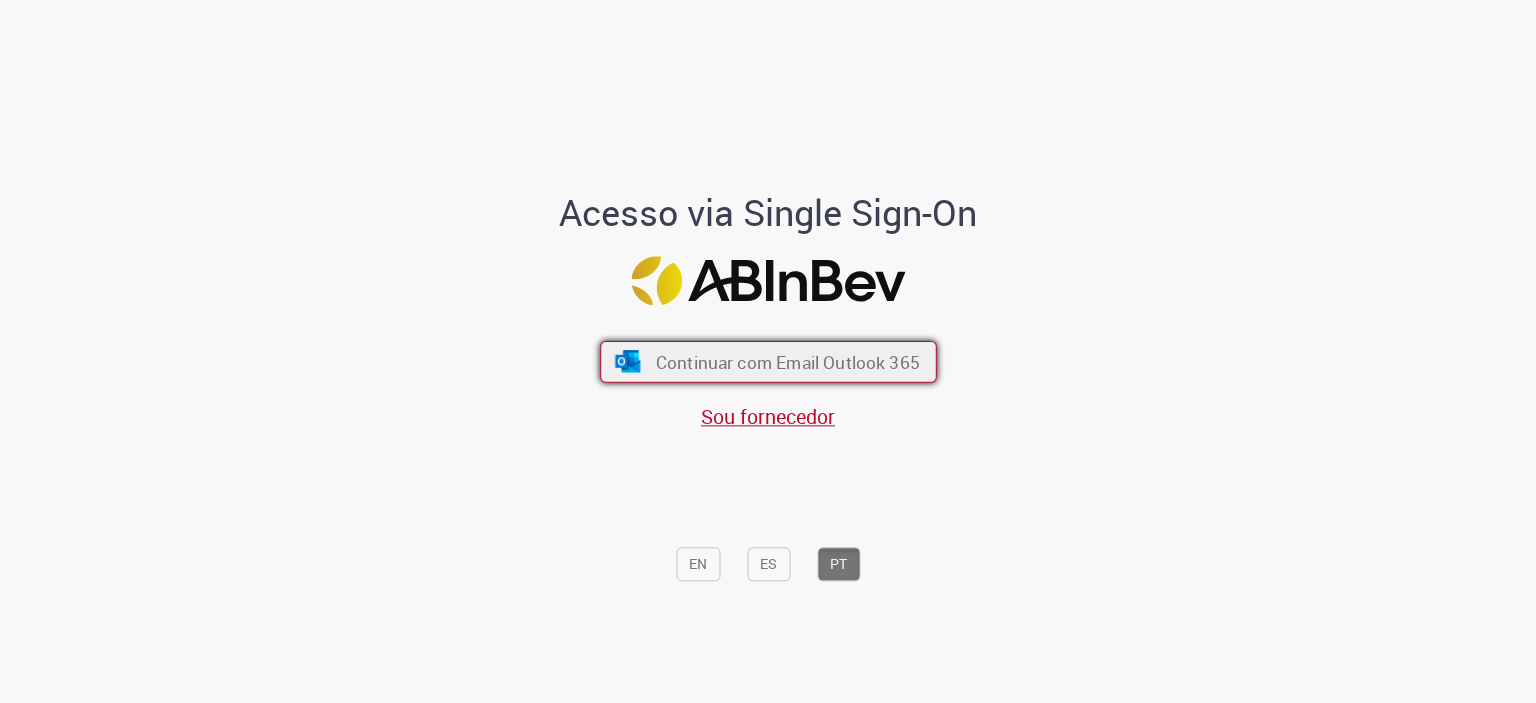 click on "Continuar com Email Outlook 365" at bounding box center (787, 361) 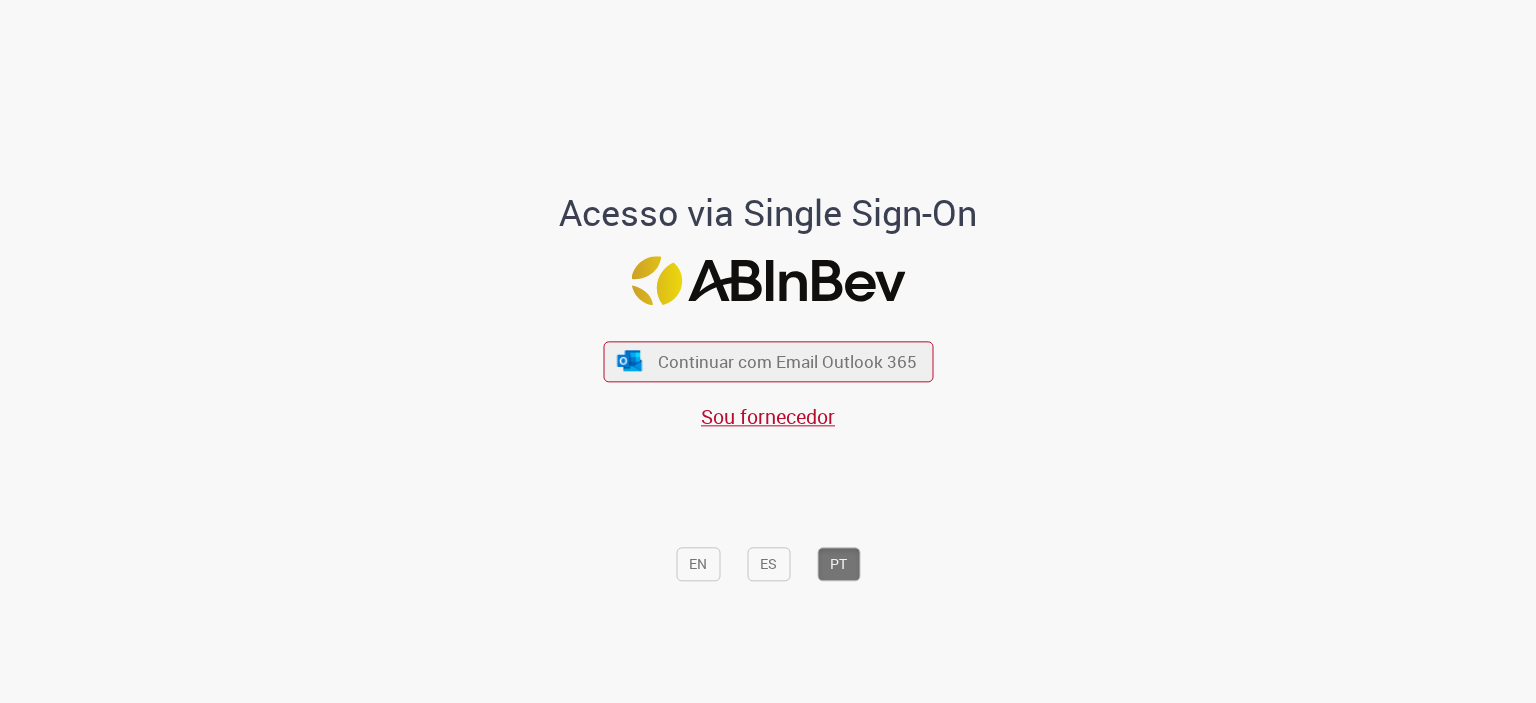 scroll, scrollTop: 0, scrollLeft: 0, axis: both 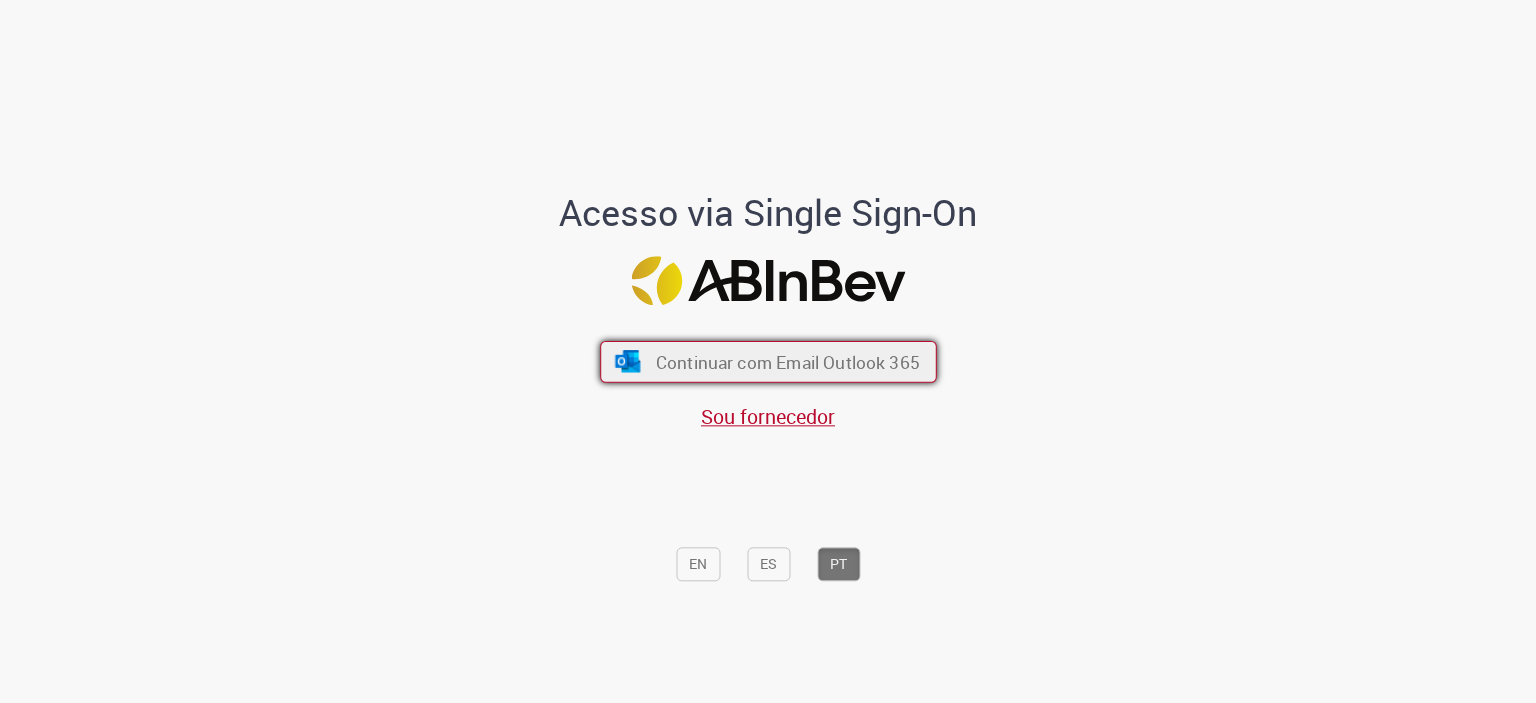 click on "Continuar com Email Outlook 365" at bounding box center [787, 361] 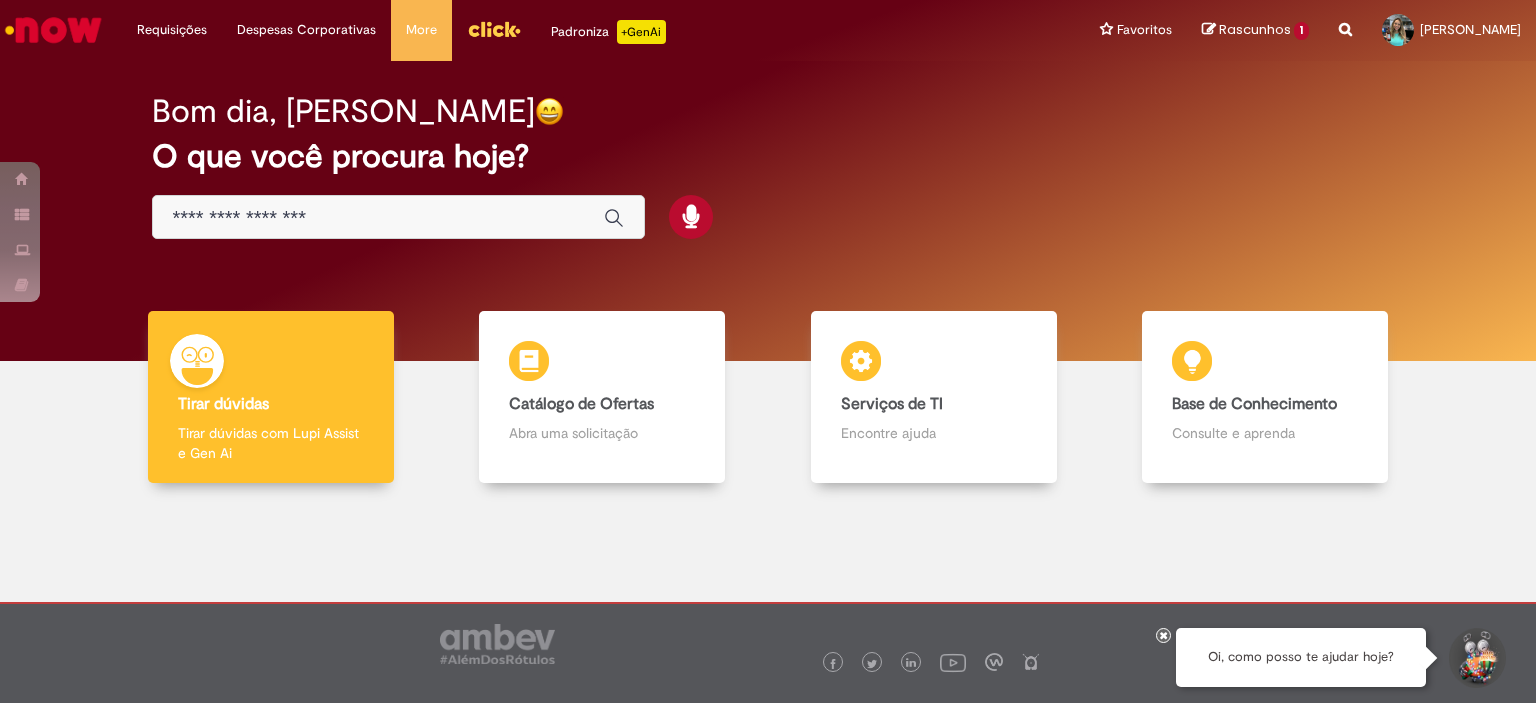scroll, scrollTop: 0, scrollLeft: 0, axis: both 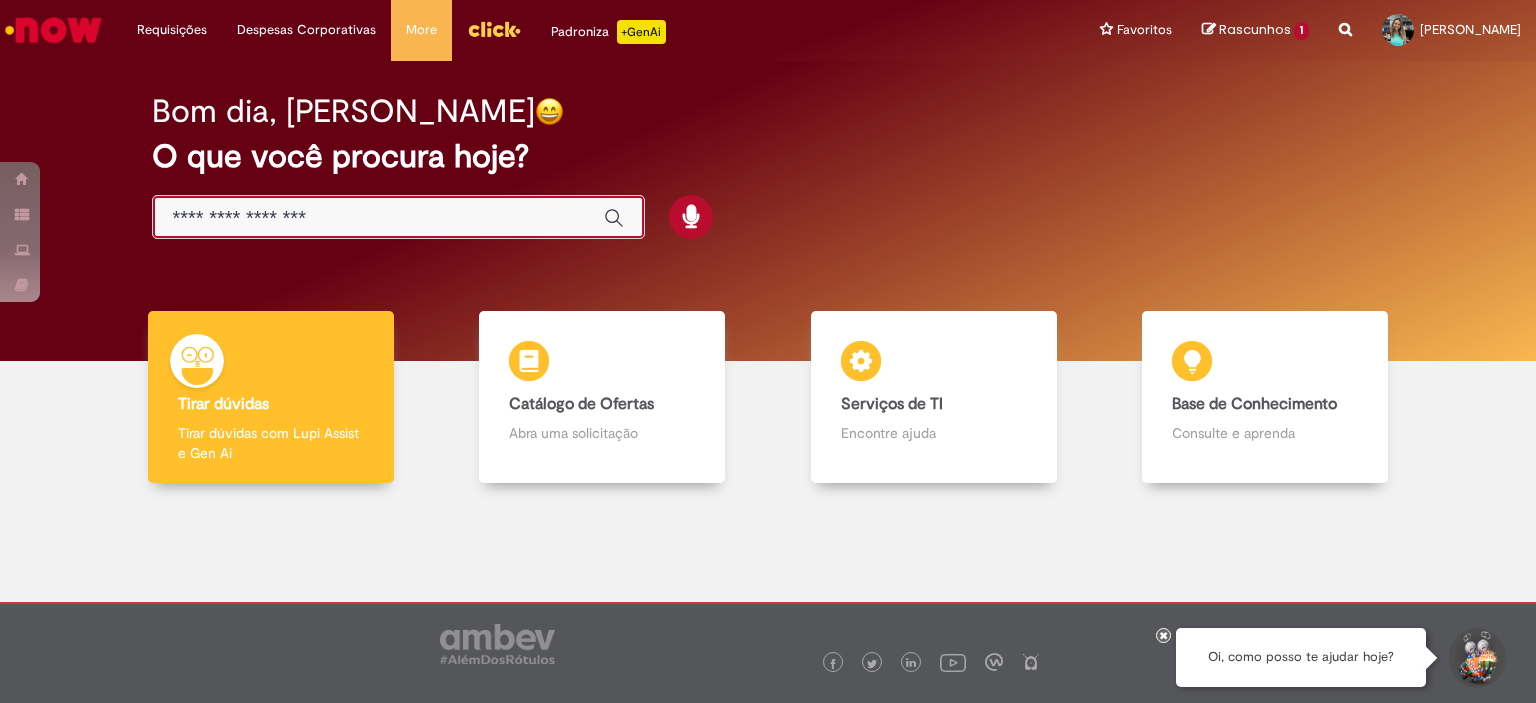 click at bounding box center (378, 218) 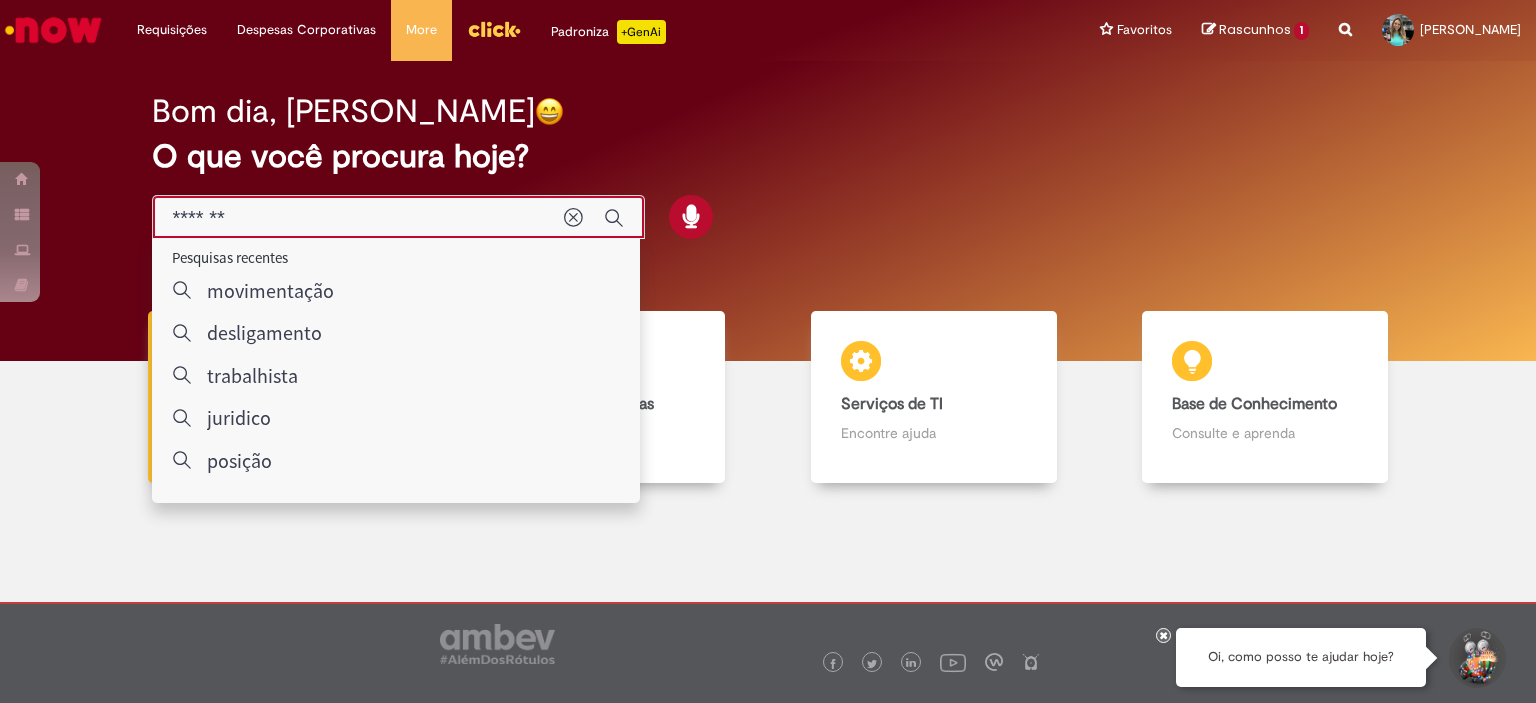 type on "*******" 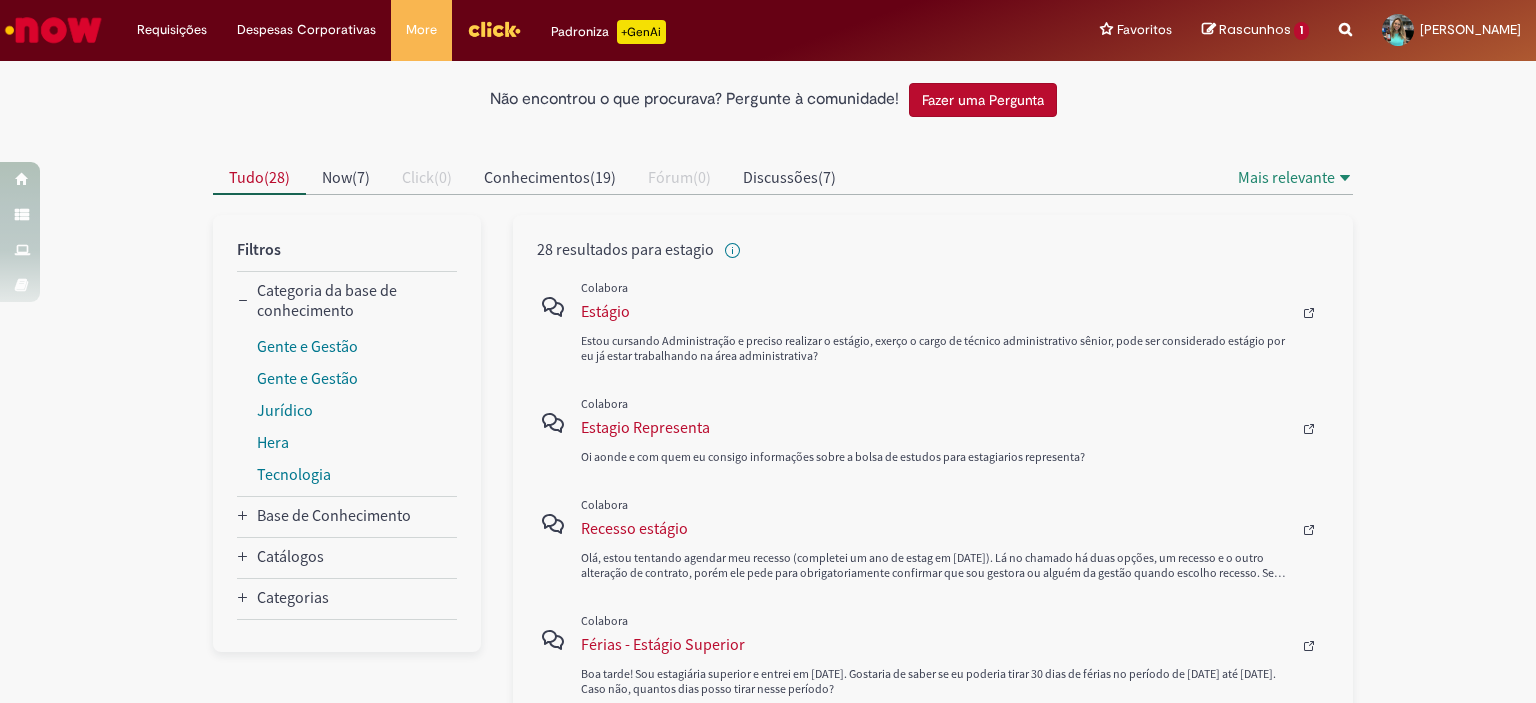 scroll, scrollTop: 0, scrollLeft: 0, axis: both 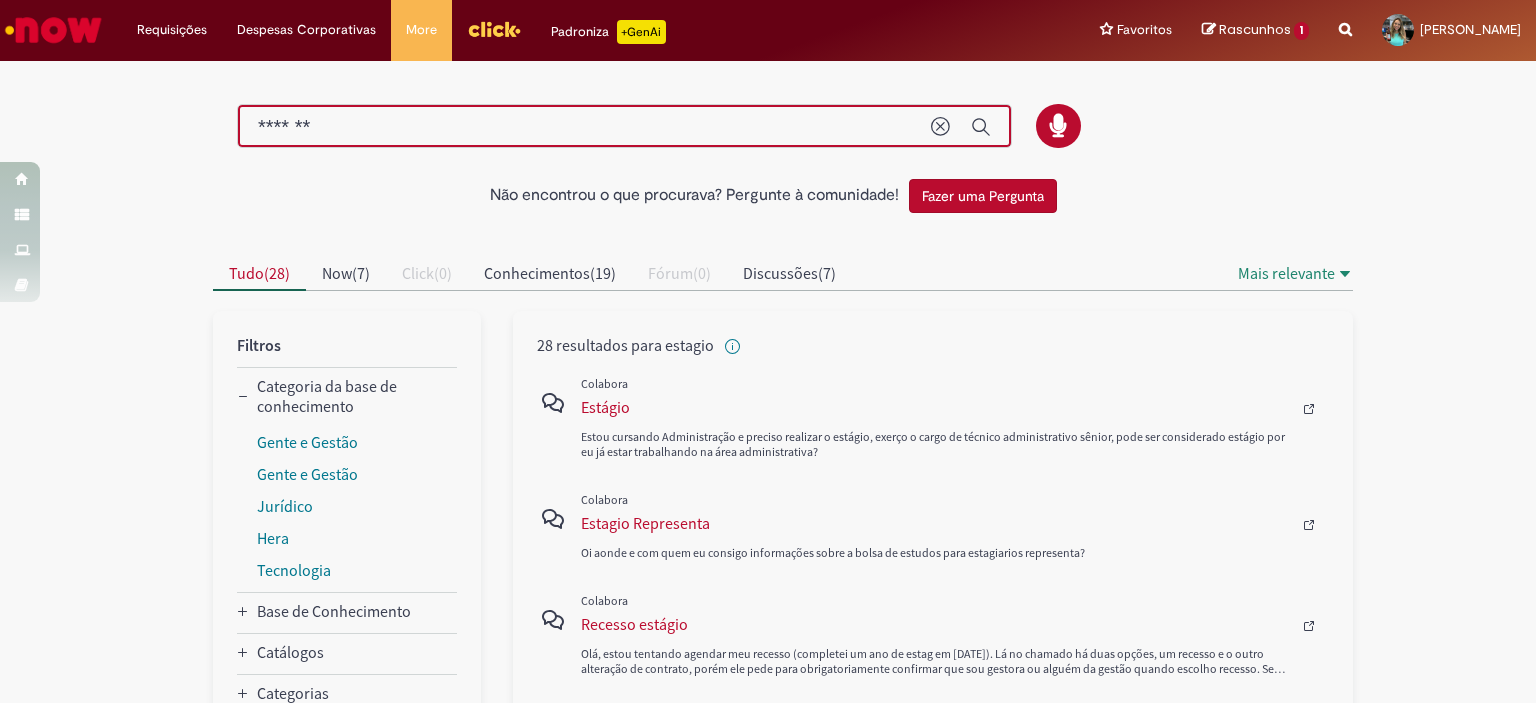 drag, startPoint x: 318, startPoint y: 124, endPoint x: 52, endPoint y: 95, distance: 267.57617 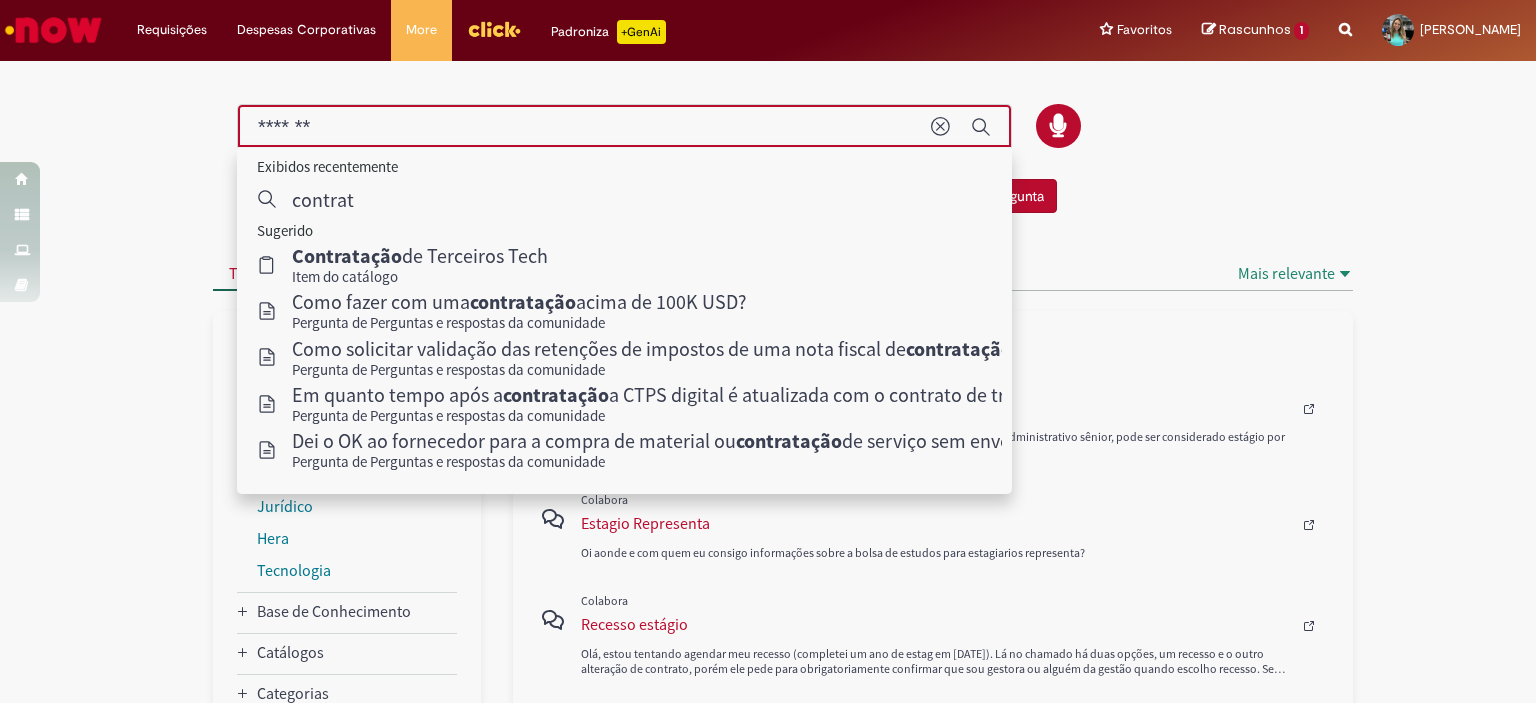 type on "********" 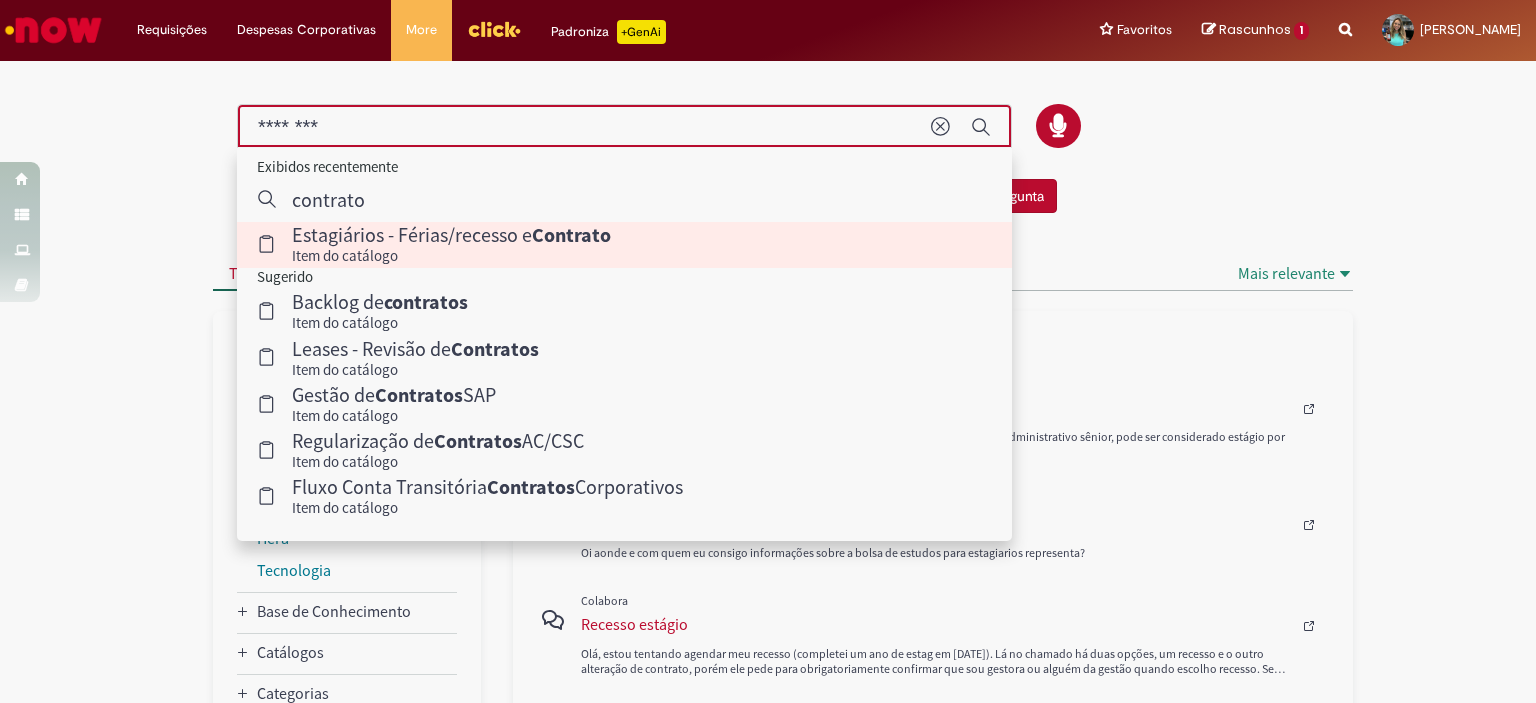 type 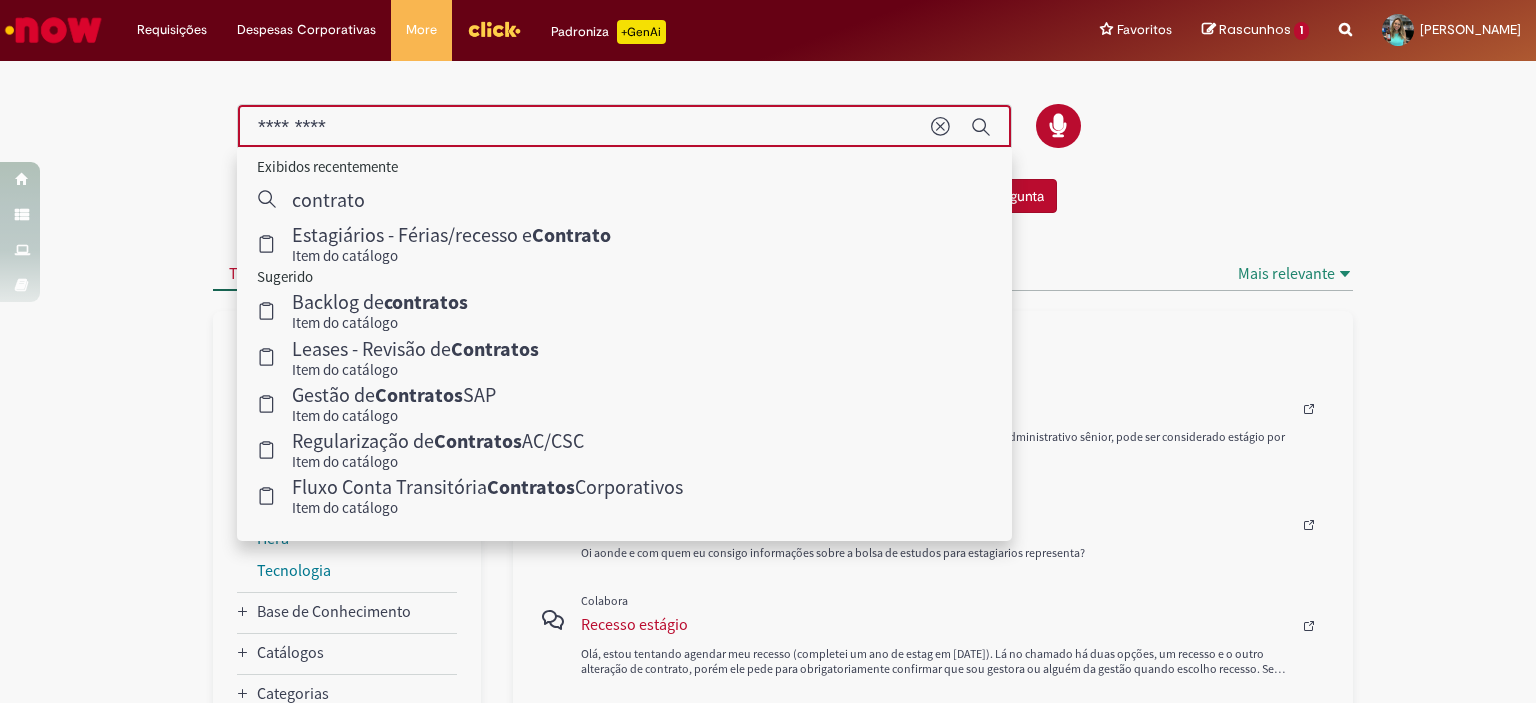 drag, startPoint x: 449, startPoint y: 232, endPoint x: 390, endPoint y: 179, distance: 79.30952 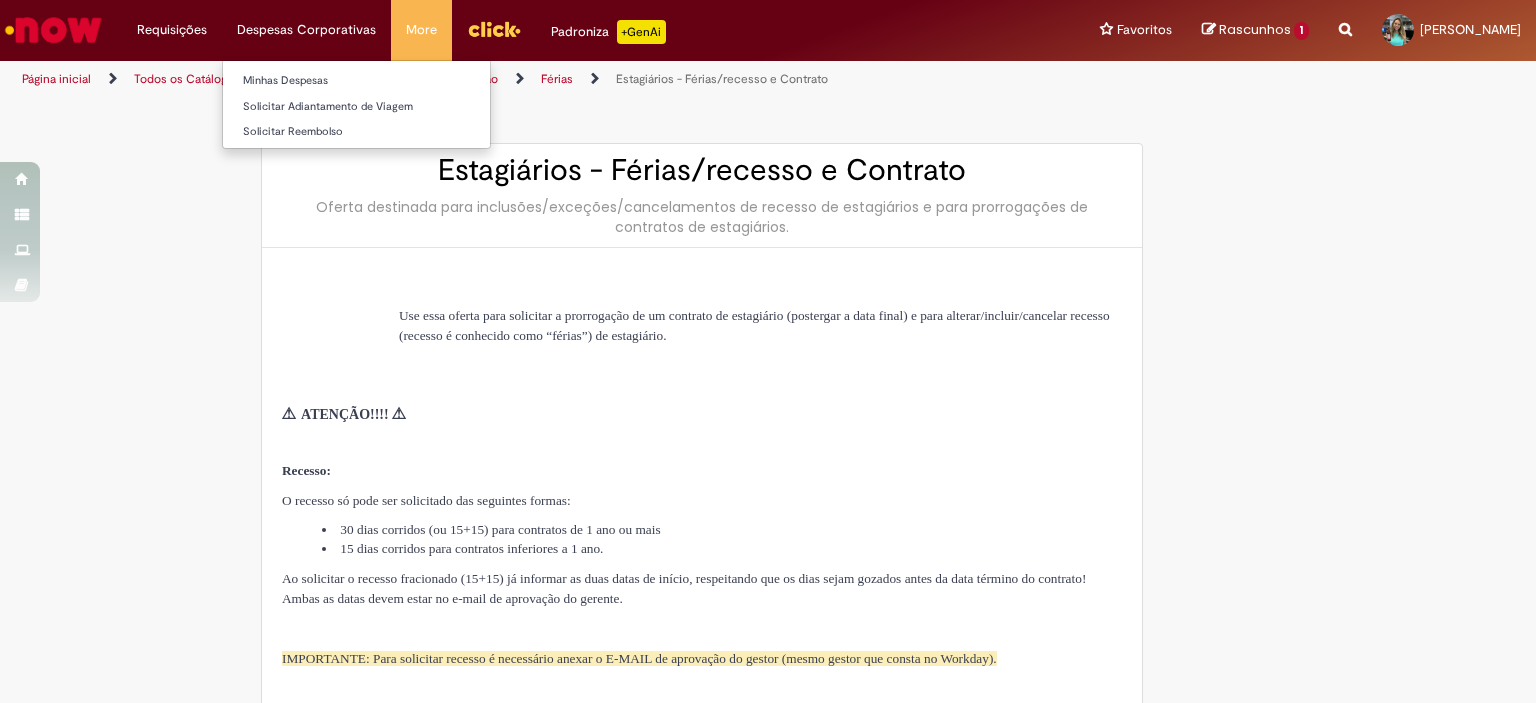 type on "********" 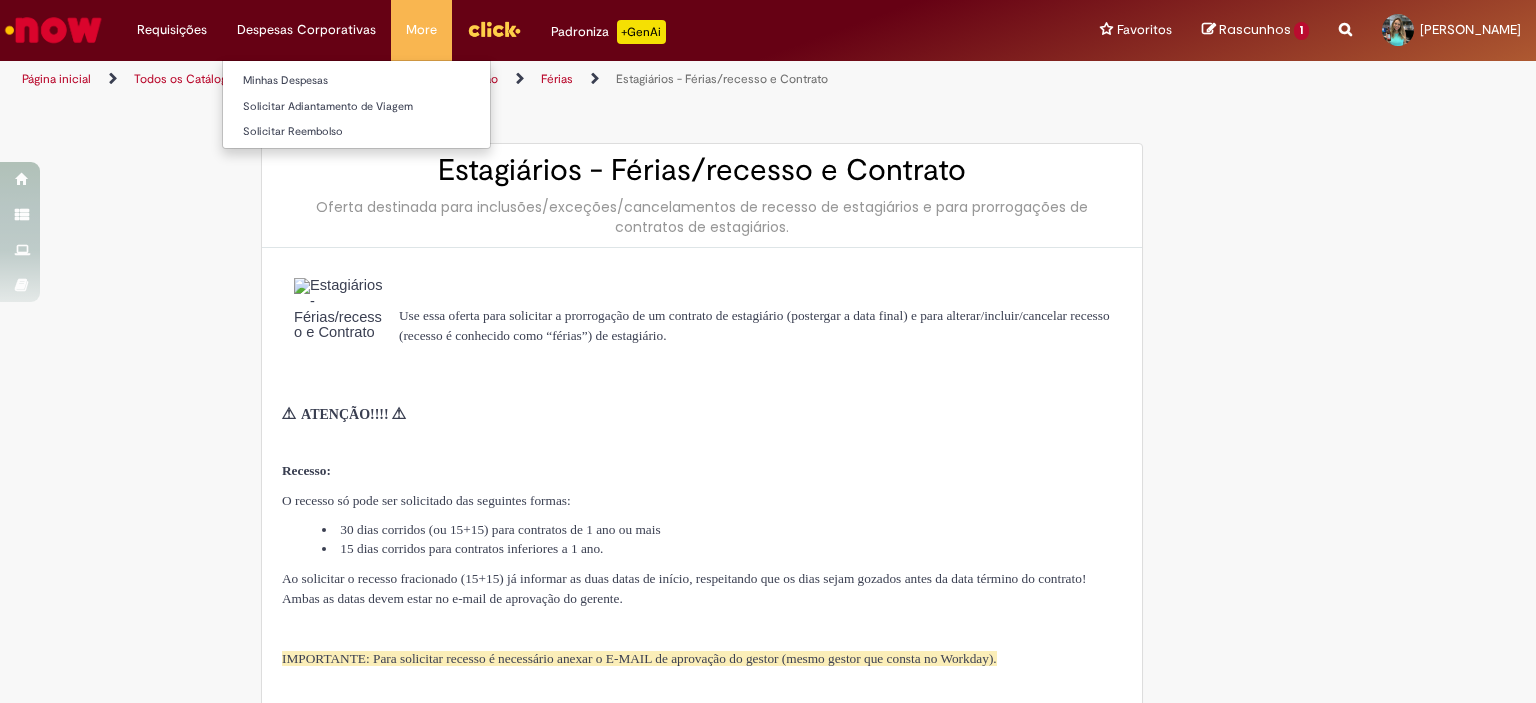 type on "**********" 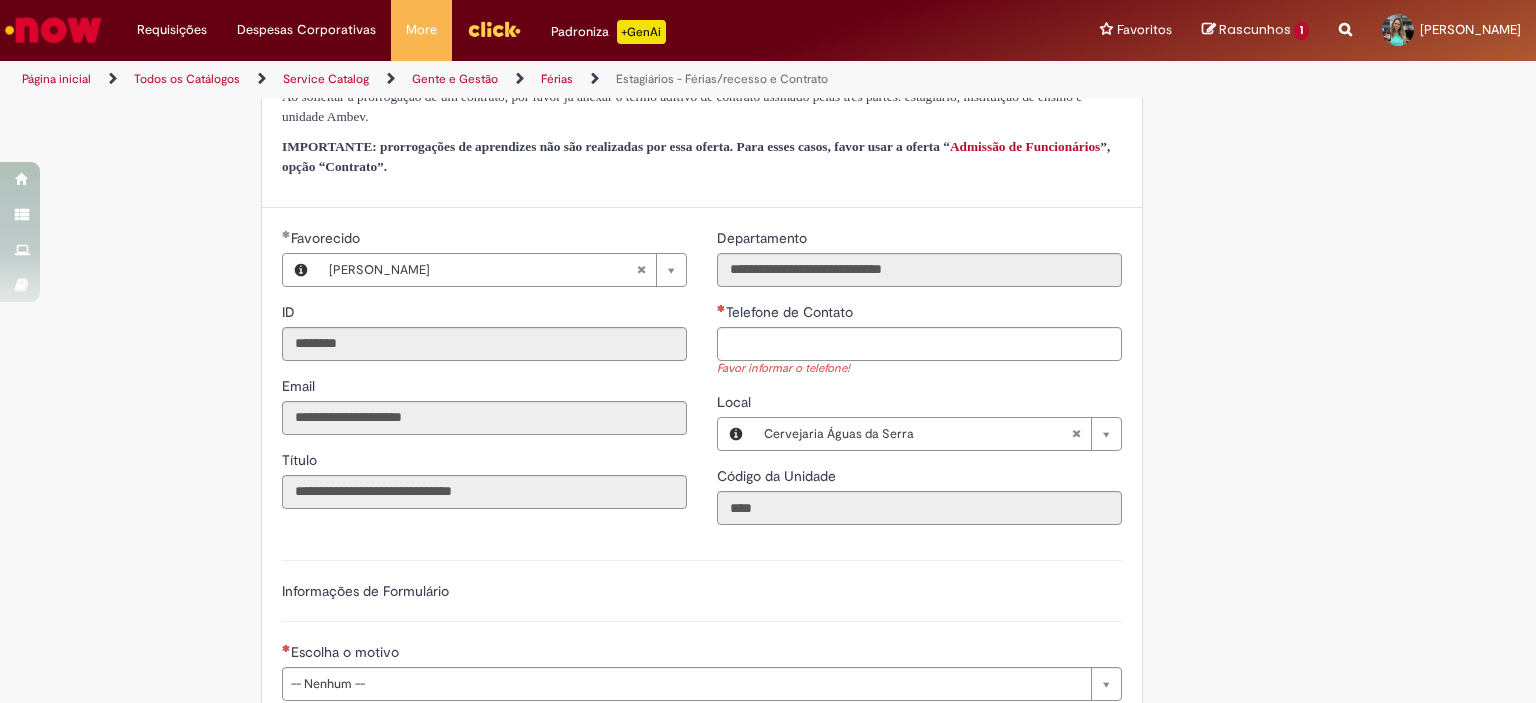 scroll, scrollTop: 700, scrollLeft: 0, axis: vertical 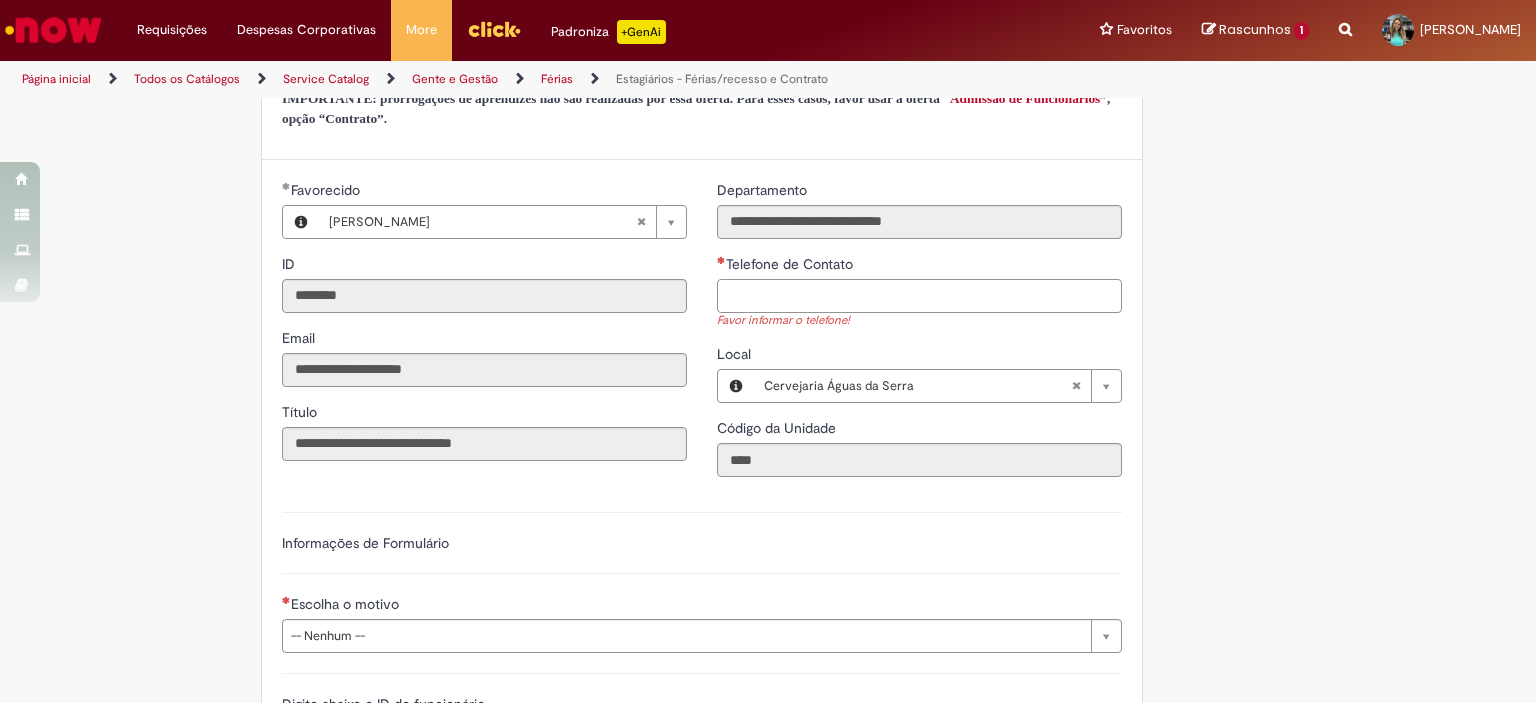 click on "Telefone de Contato" at bounding box center (919, 296) 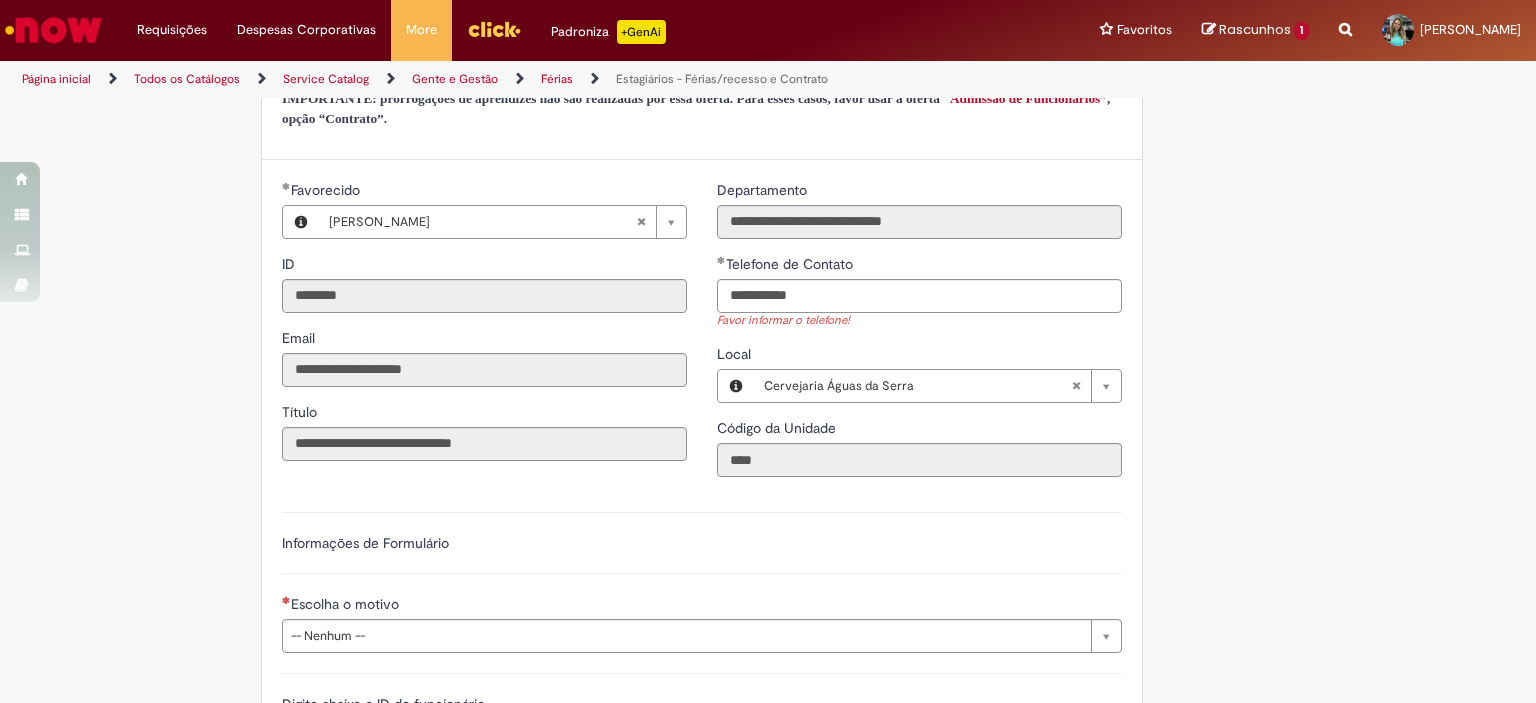 type on "**********" 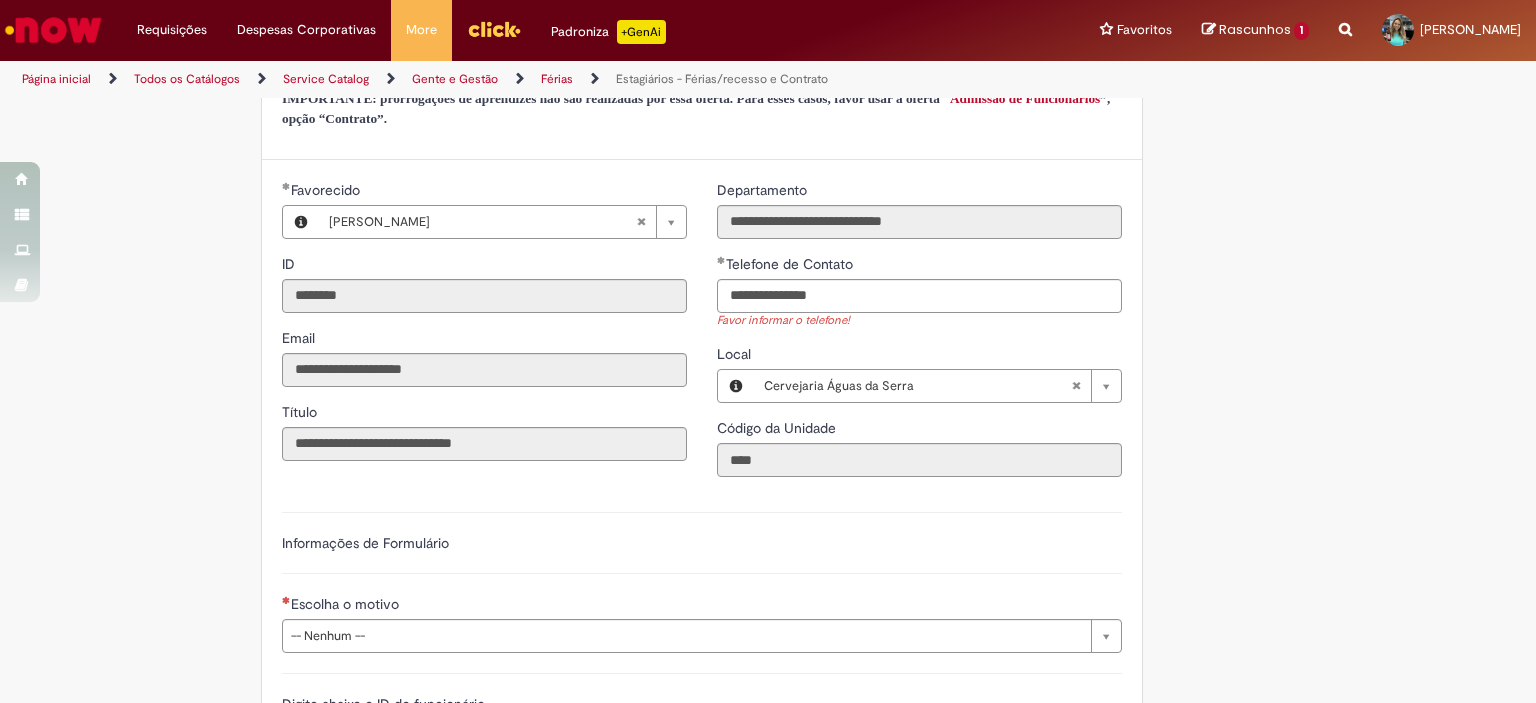 click on "Código da Unidade" at bounding box center [919, 430] 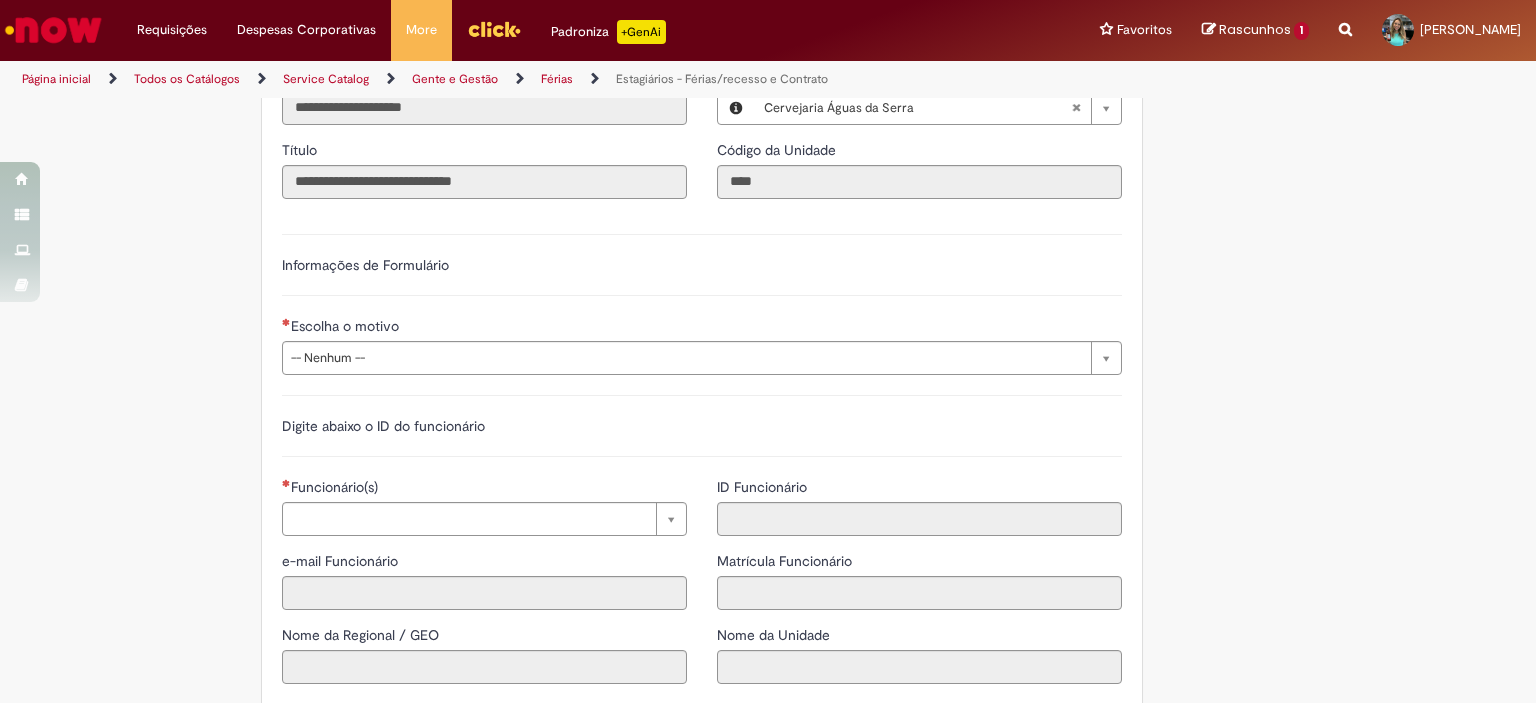 scroll, scrollTop: 1100, scrollLeft: 0, axis: vertical 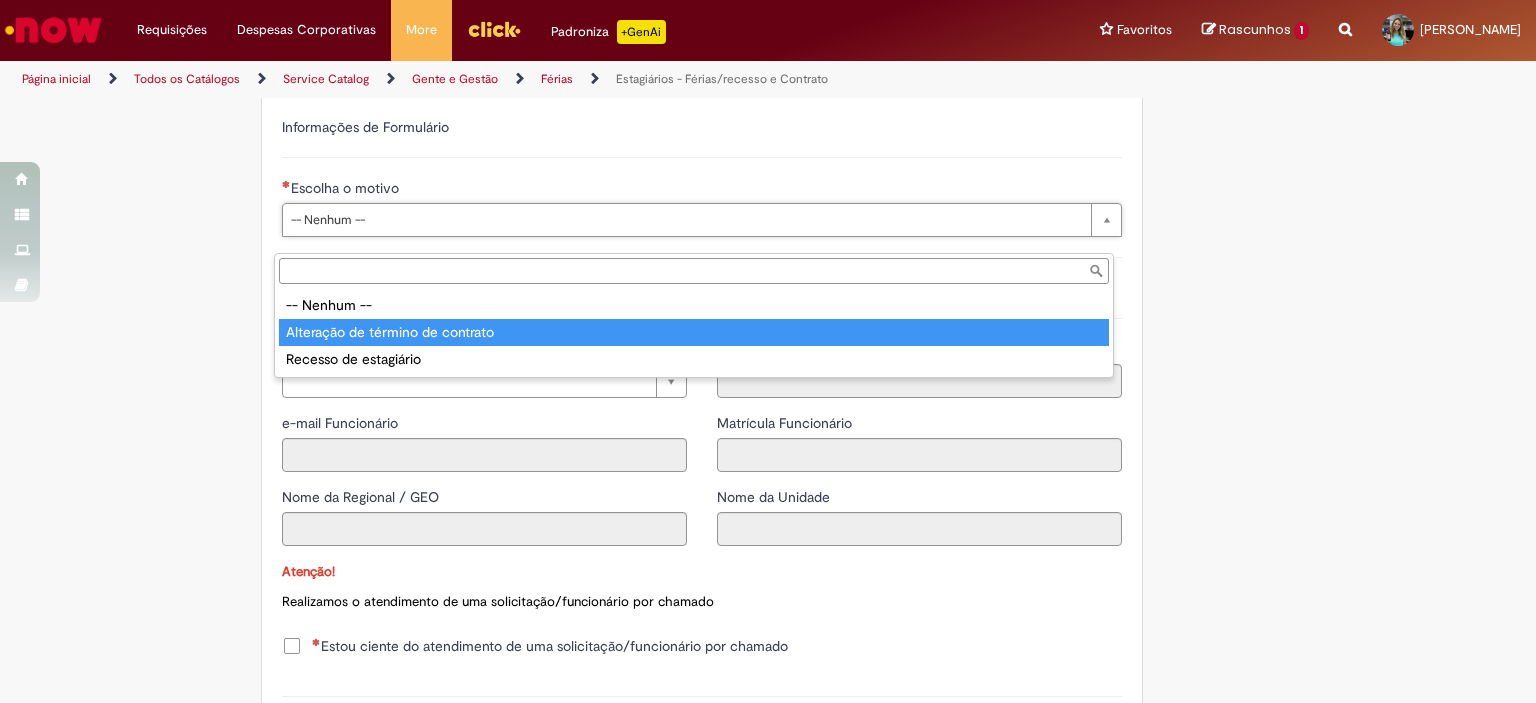 type on "**********" 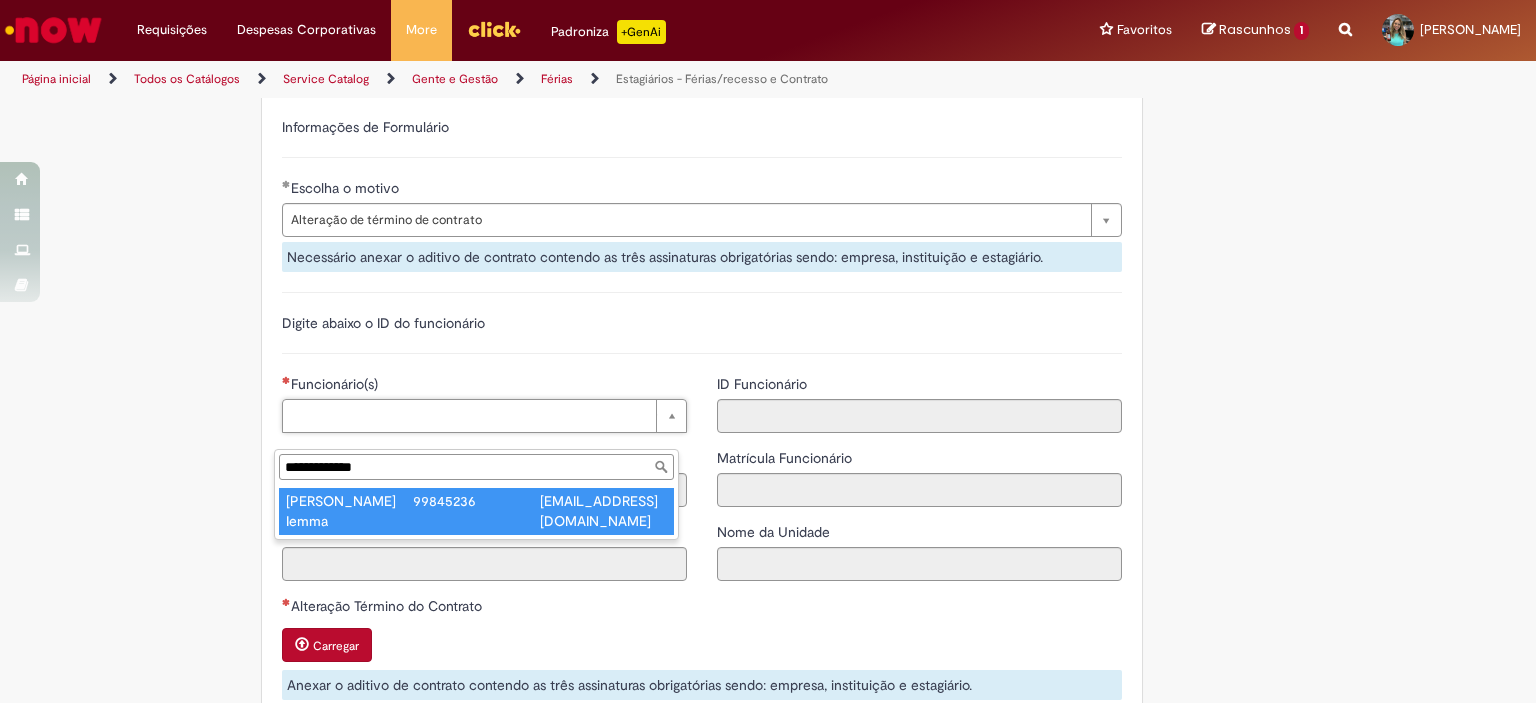 type on "**********" 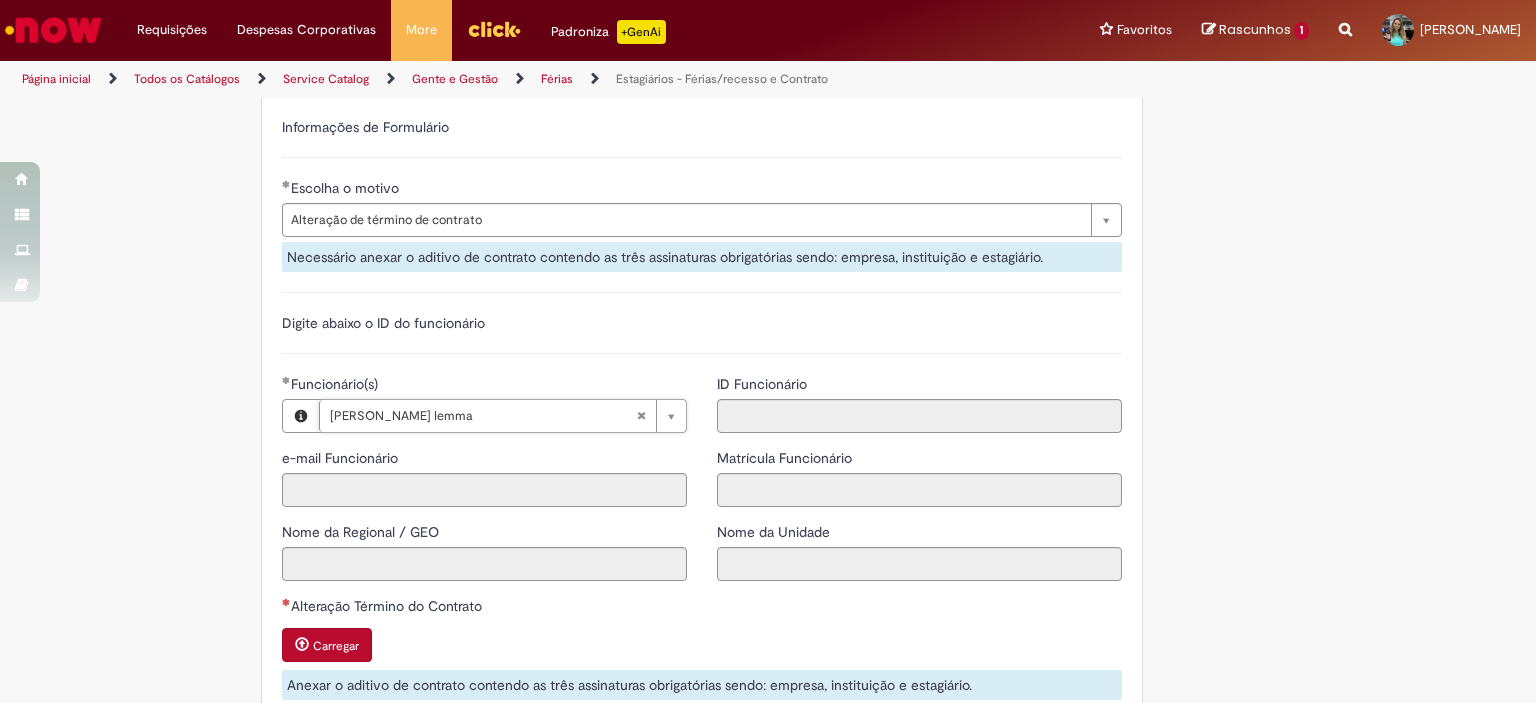 type on "**********" 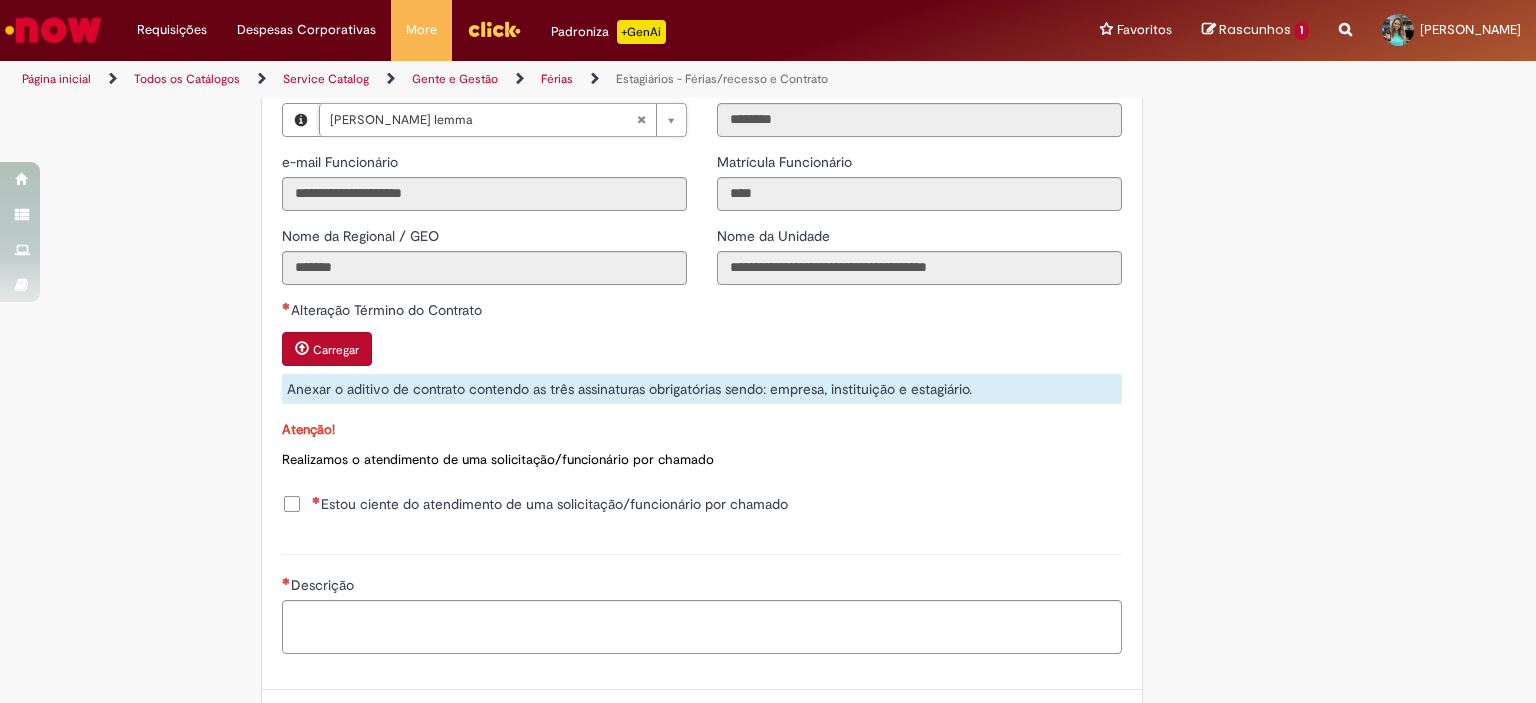 scroll, scrollTop: 1400, scrollLeft: 0, axis: vertical 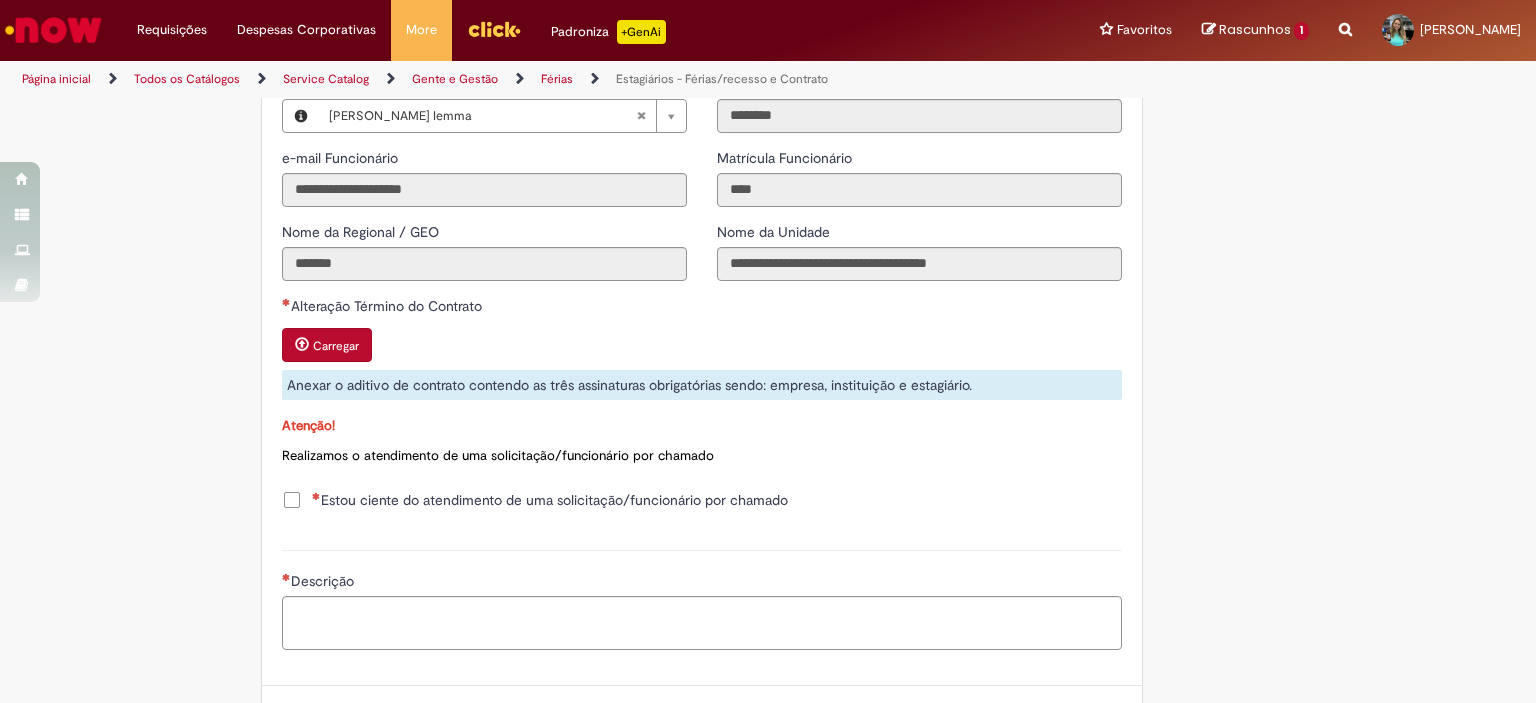 click on "Carregar" at bounding box center (336, 346) 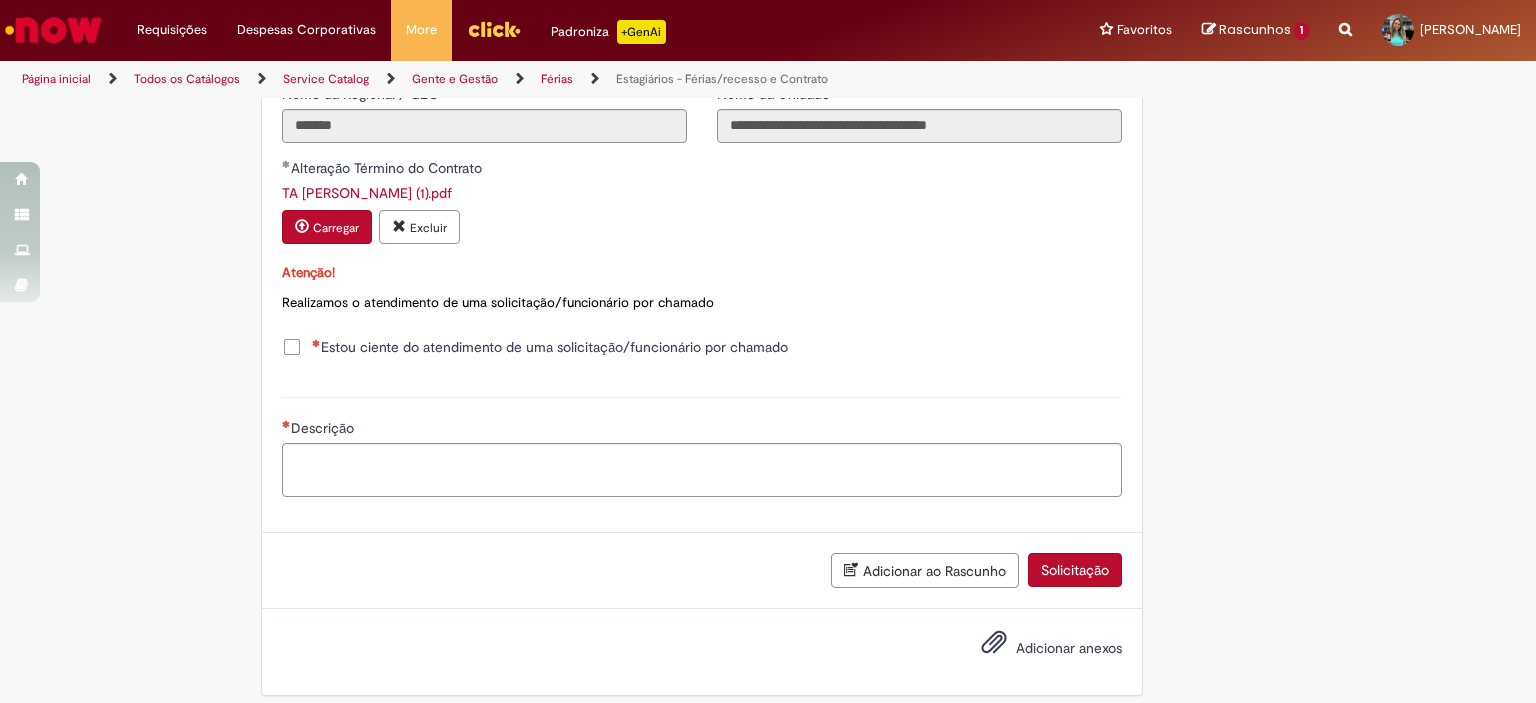 scroll, scrollTop: 1570, scrollLeft: 0, axis: vertical 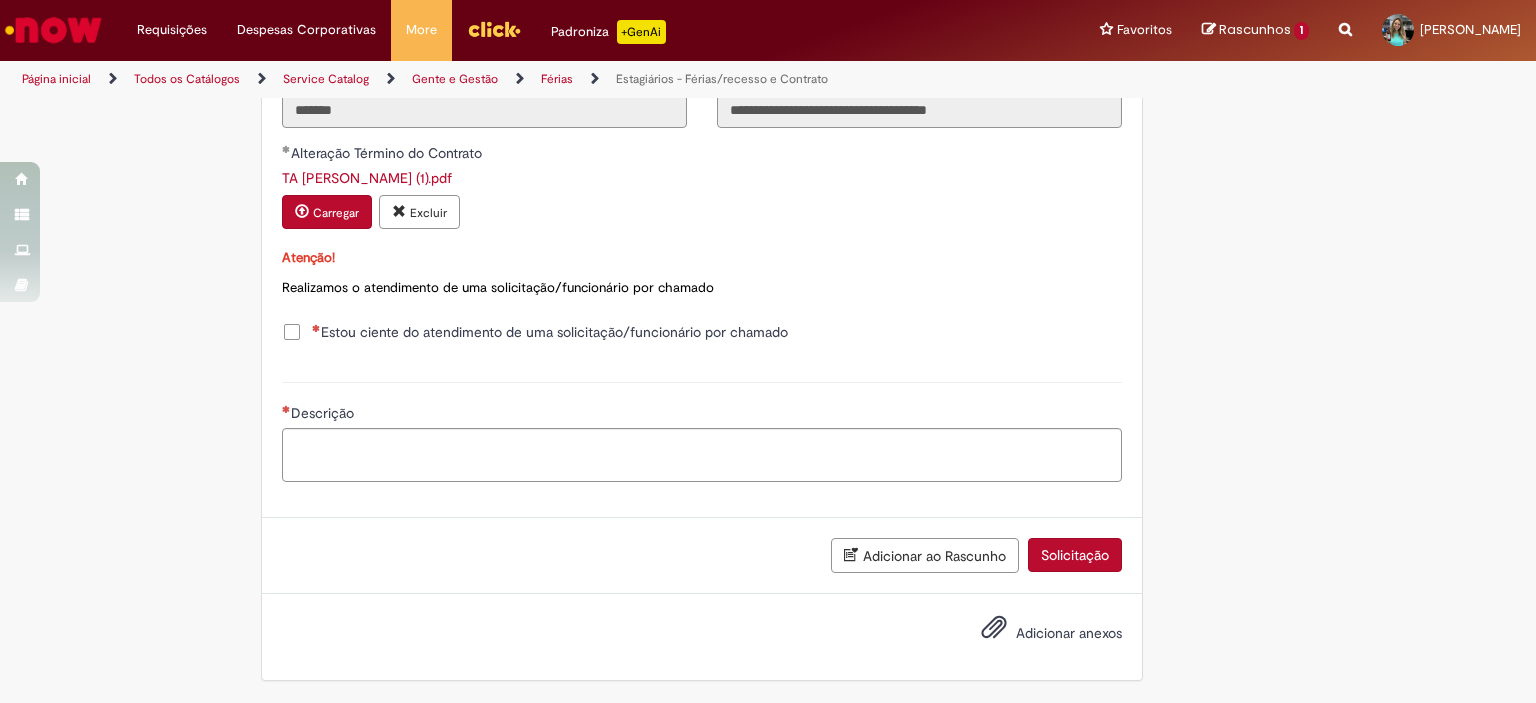 click on "Estou ciente do atendimento de uma solicitação/funcionário por chamado" at bounding box center [535, 332] 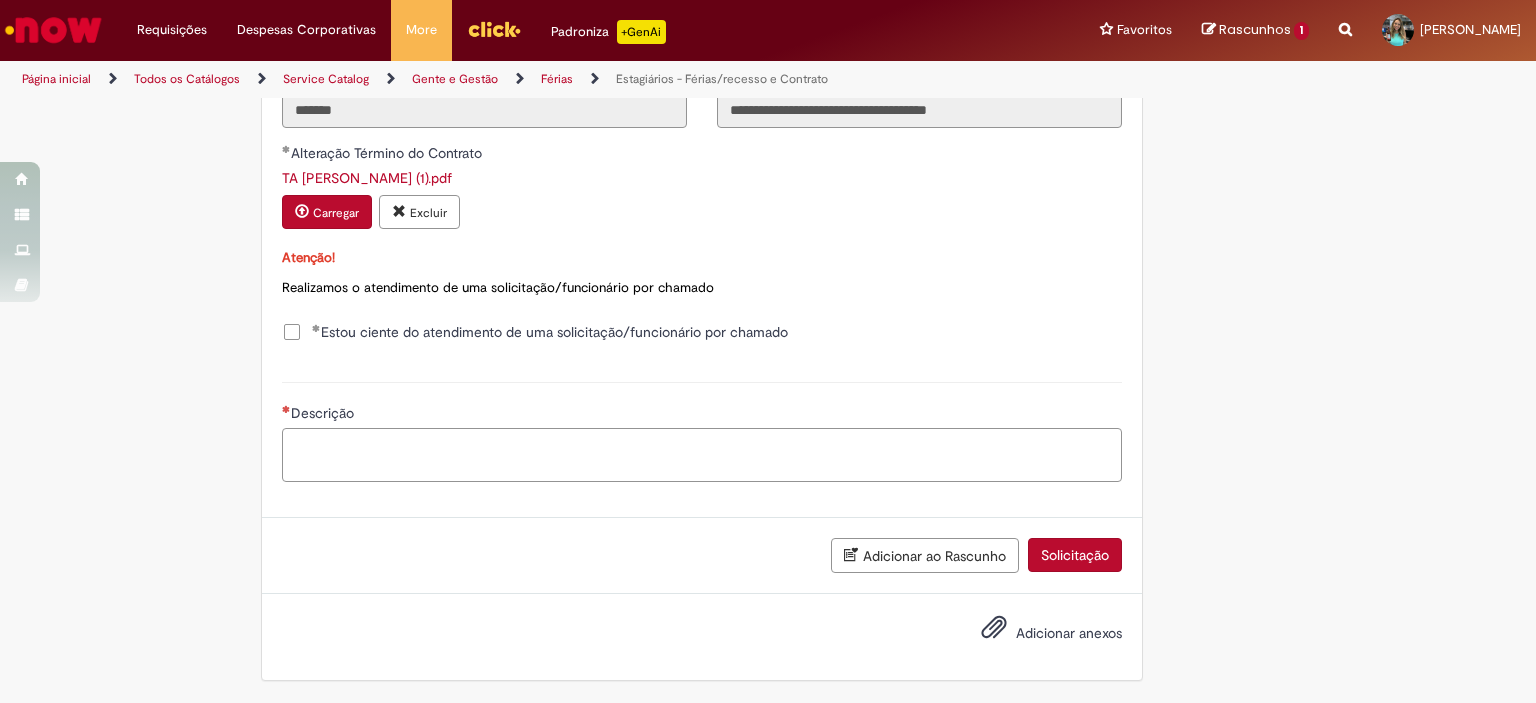 click on "Descrição" at bounding box center (702, 455) 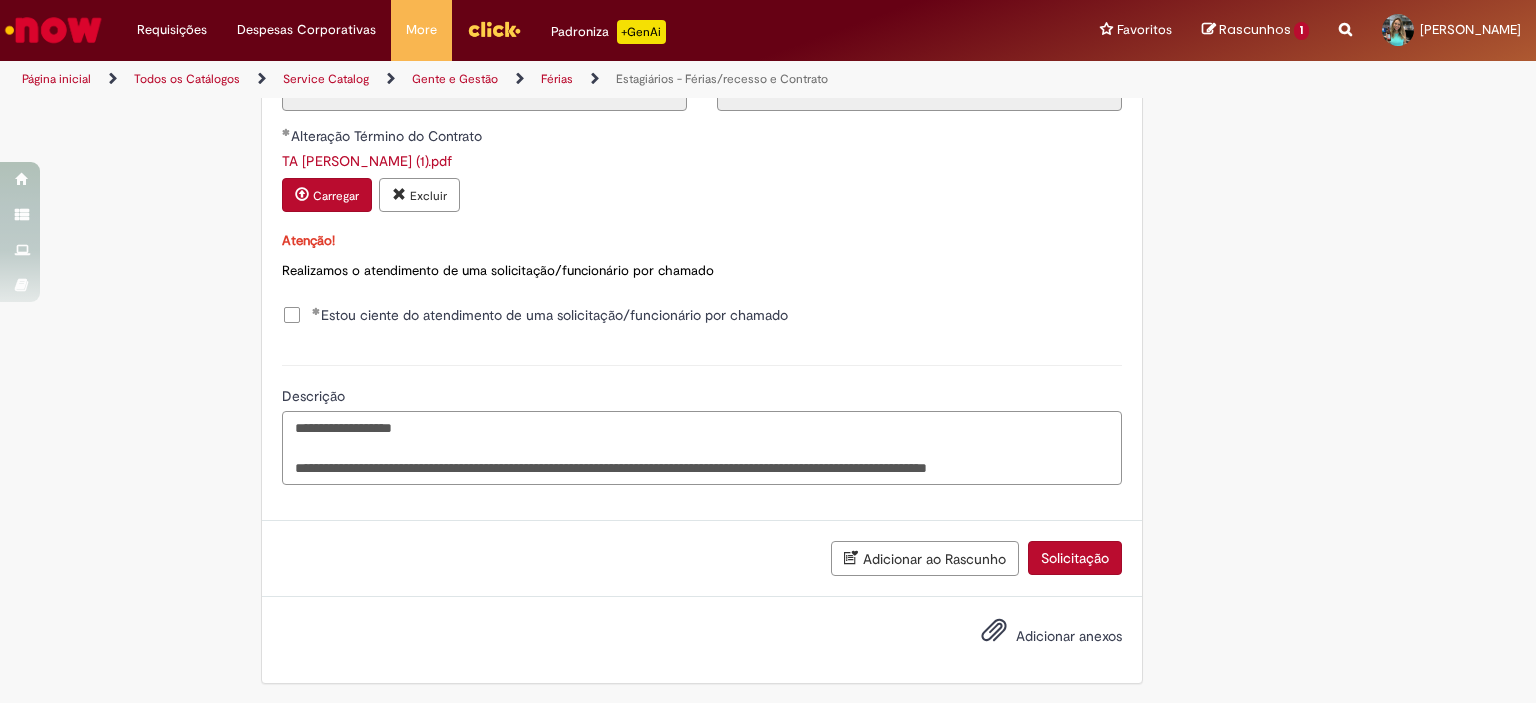 click on "**********" at bounding box center [702, 448] 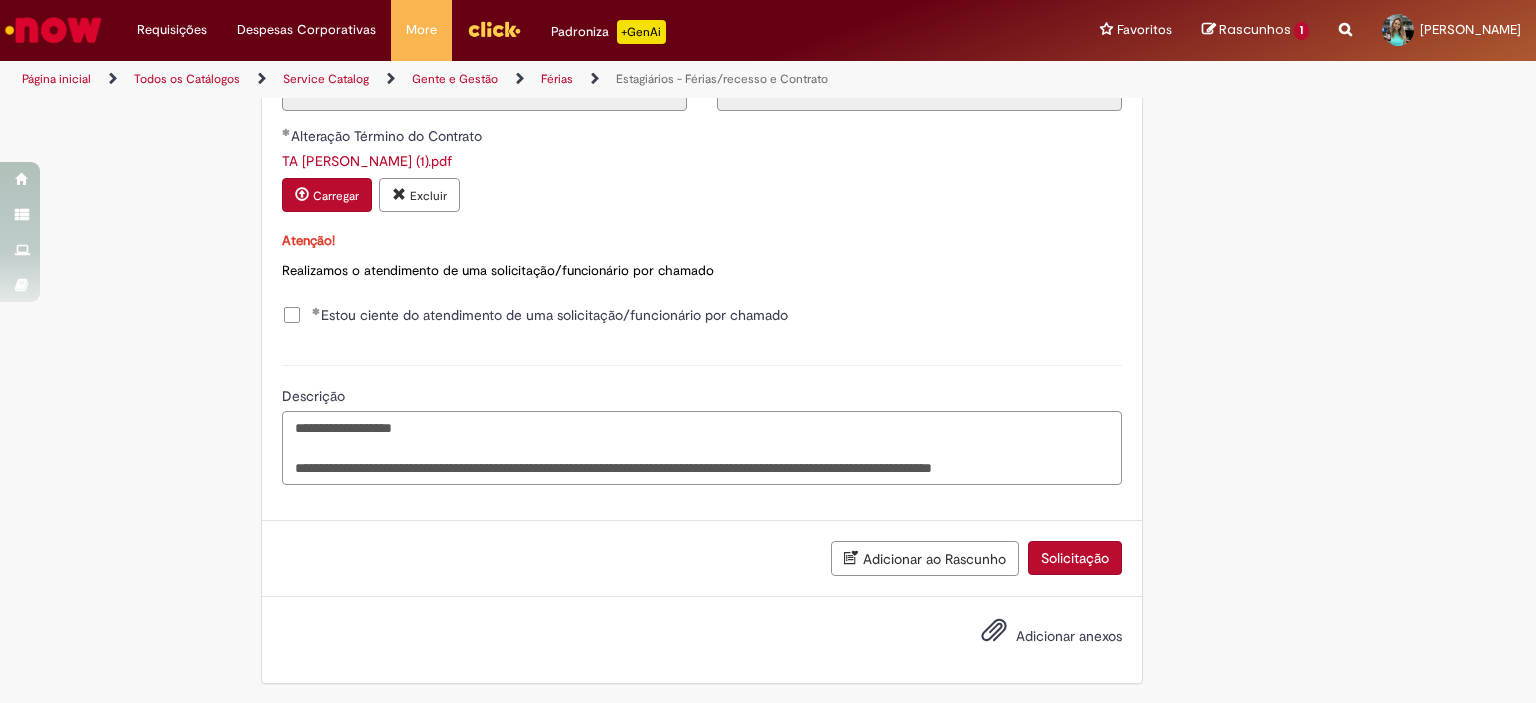 click on "**********" at bounding box center (702, 448) 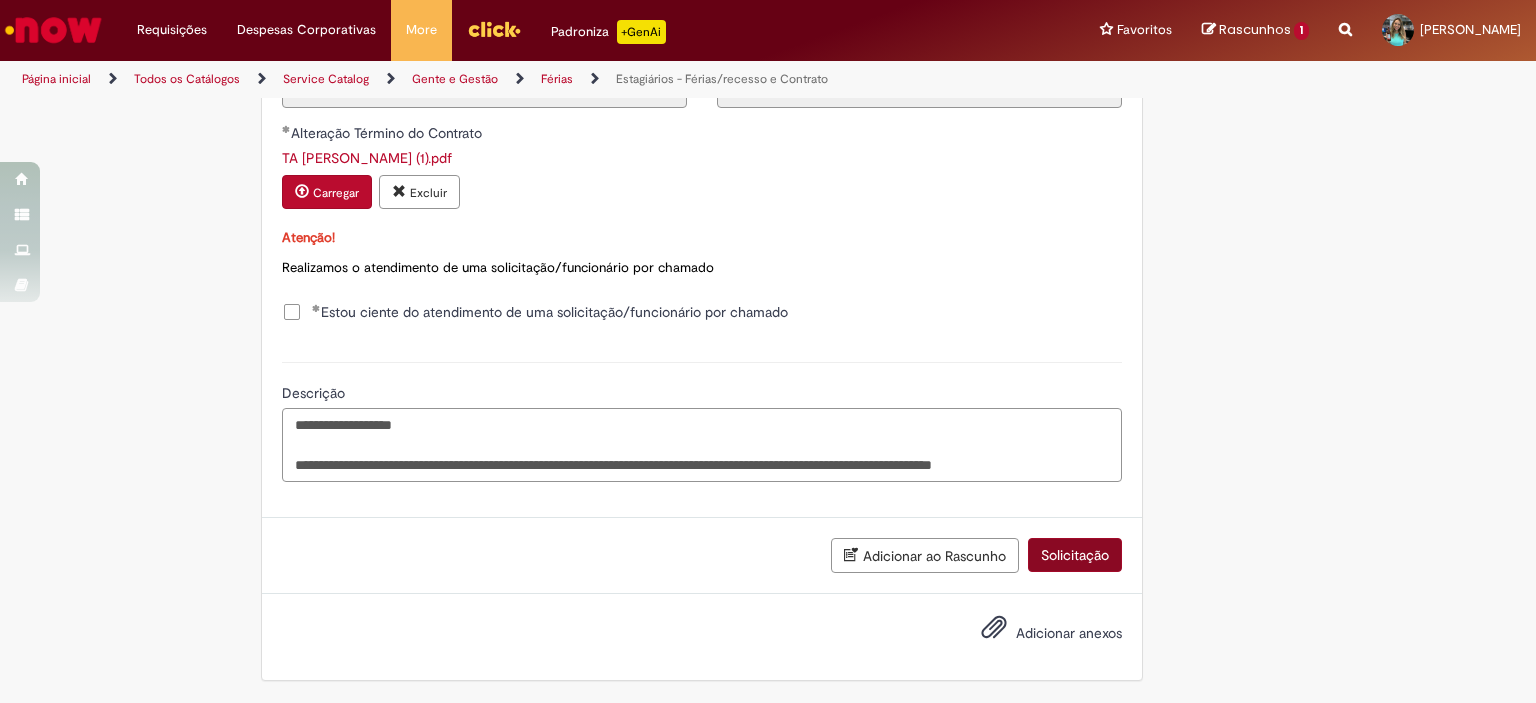 type on "**********" 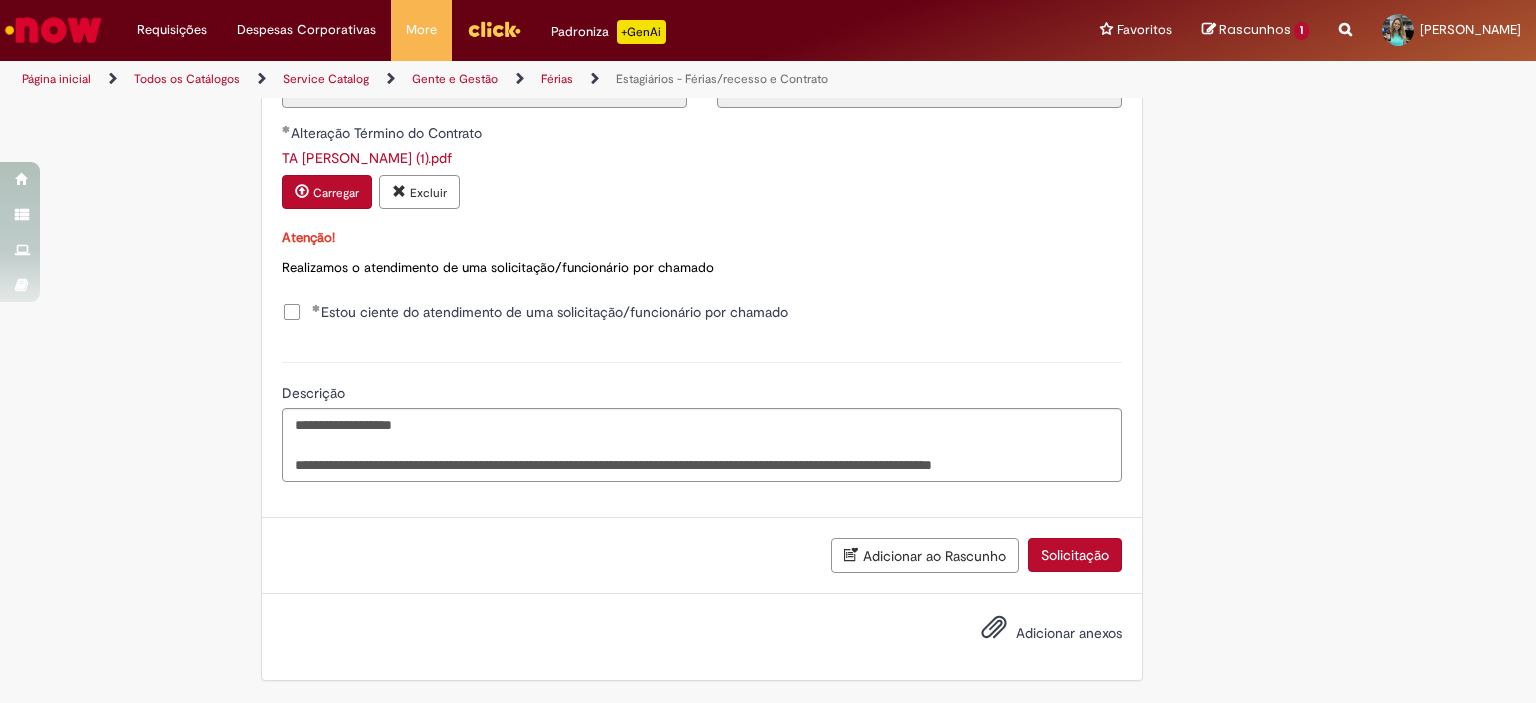 click on "Solicitação" at bounding box center [1075, 555] 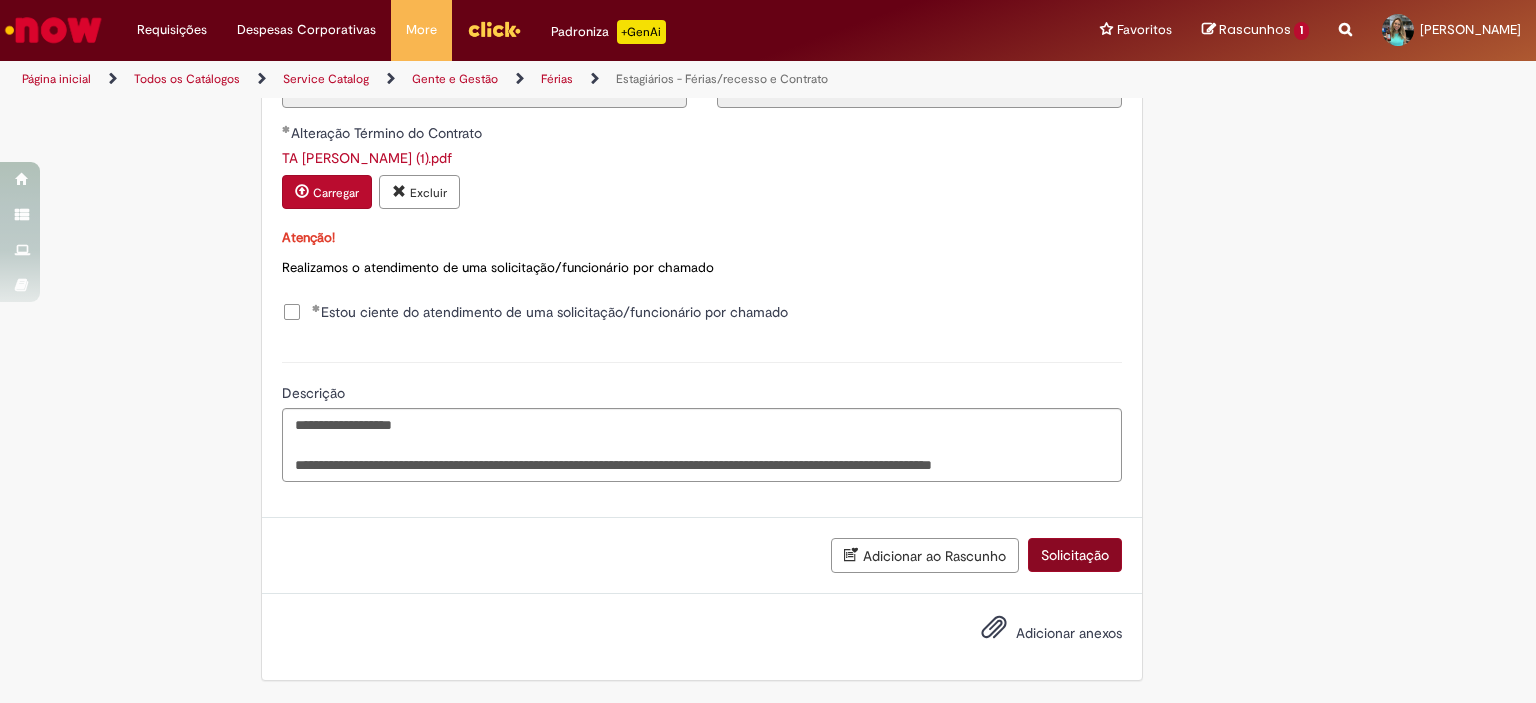 scroll, scrollTop: 1544, scrollLeft: 0, axis: vertical 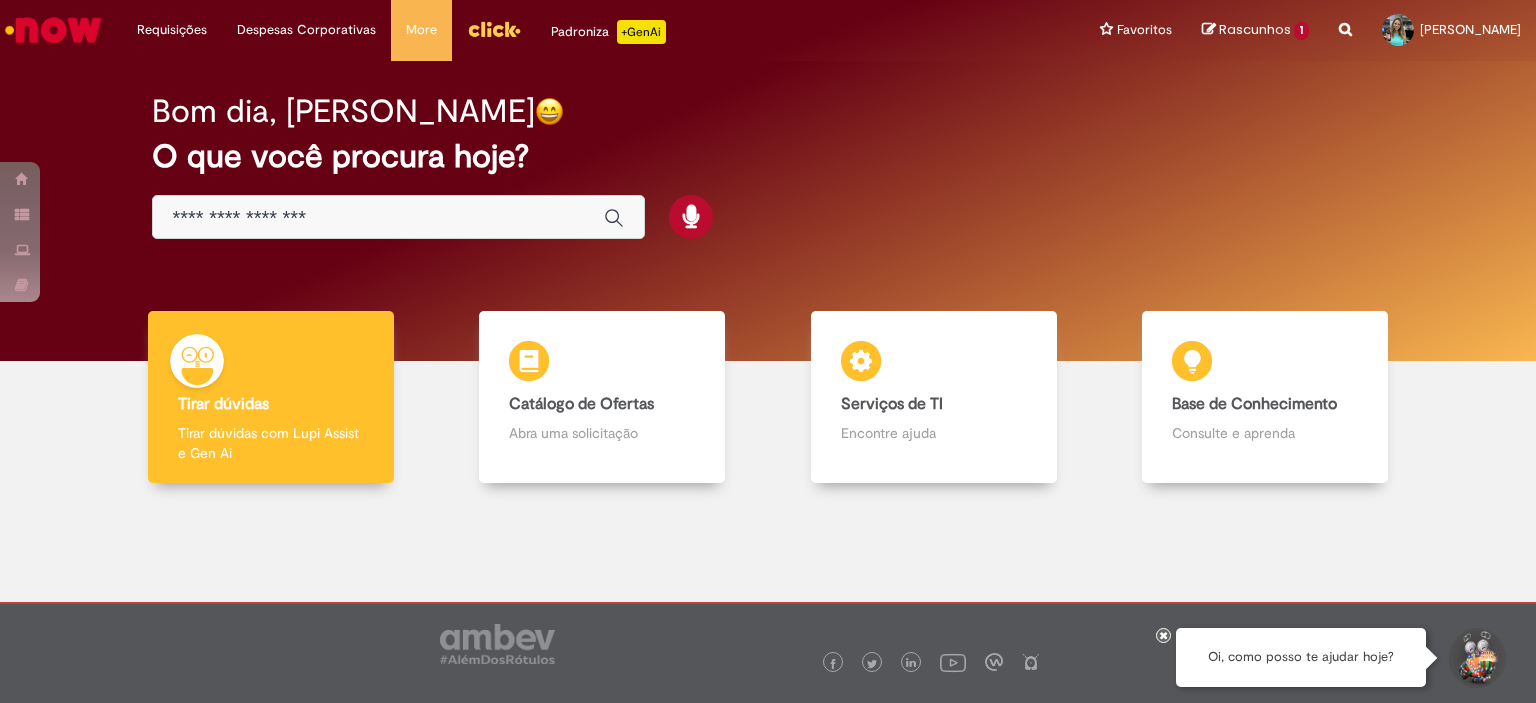 click at bounding box center [494, 29] 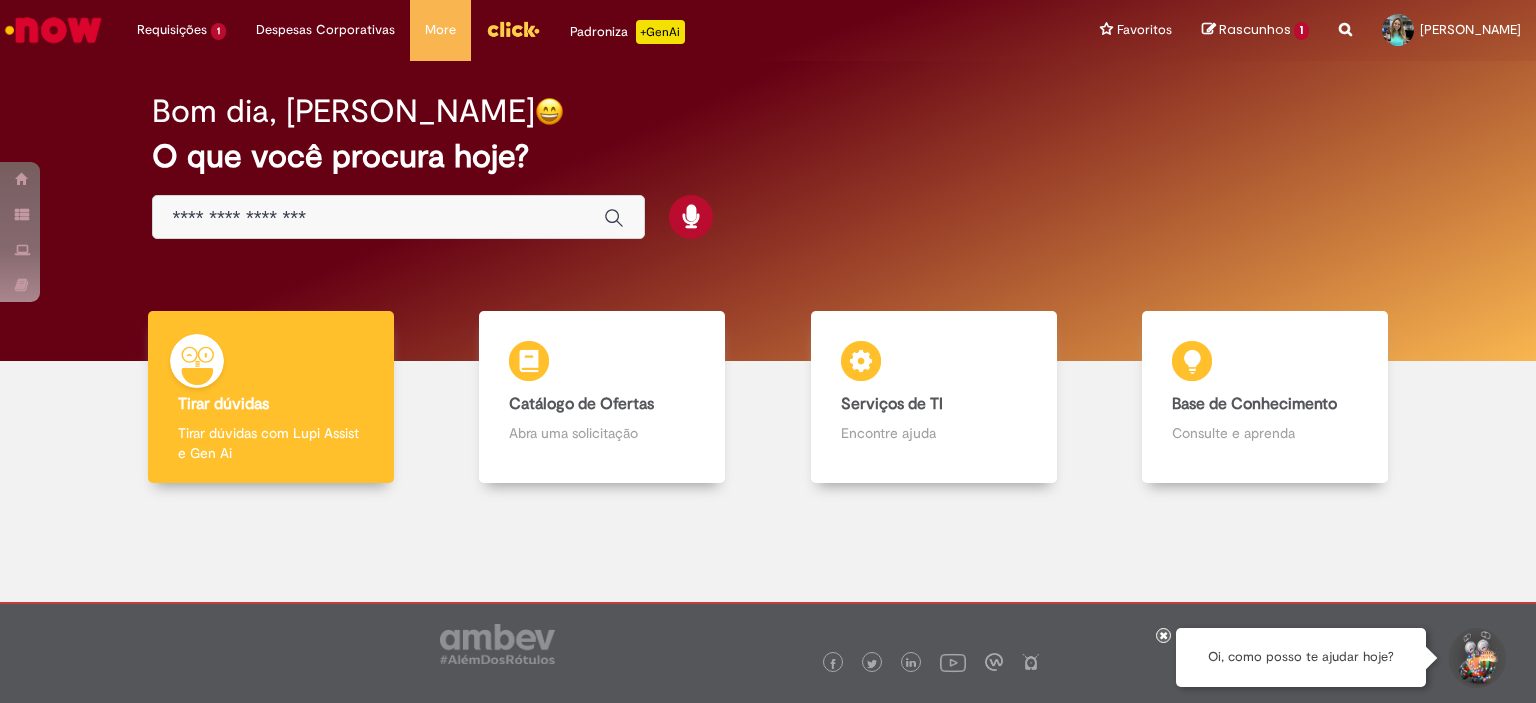 click on "Catálogo de Ofertas
Catálogo de Ofertas
Abra uma solicitação" at bounding box center [603, 397] 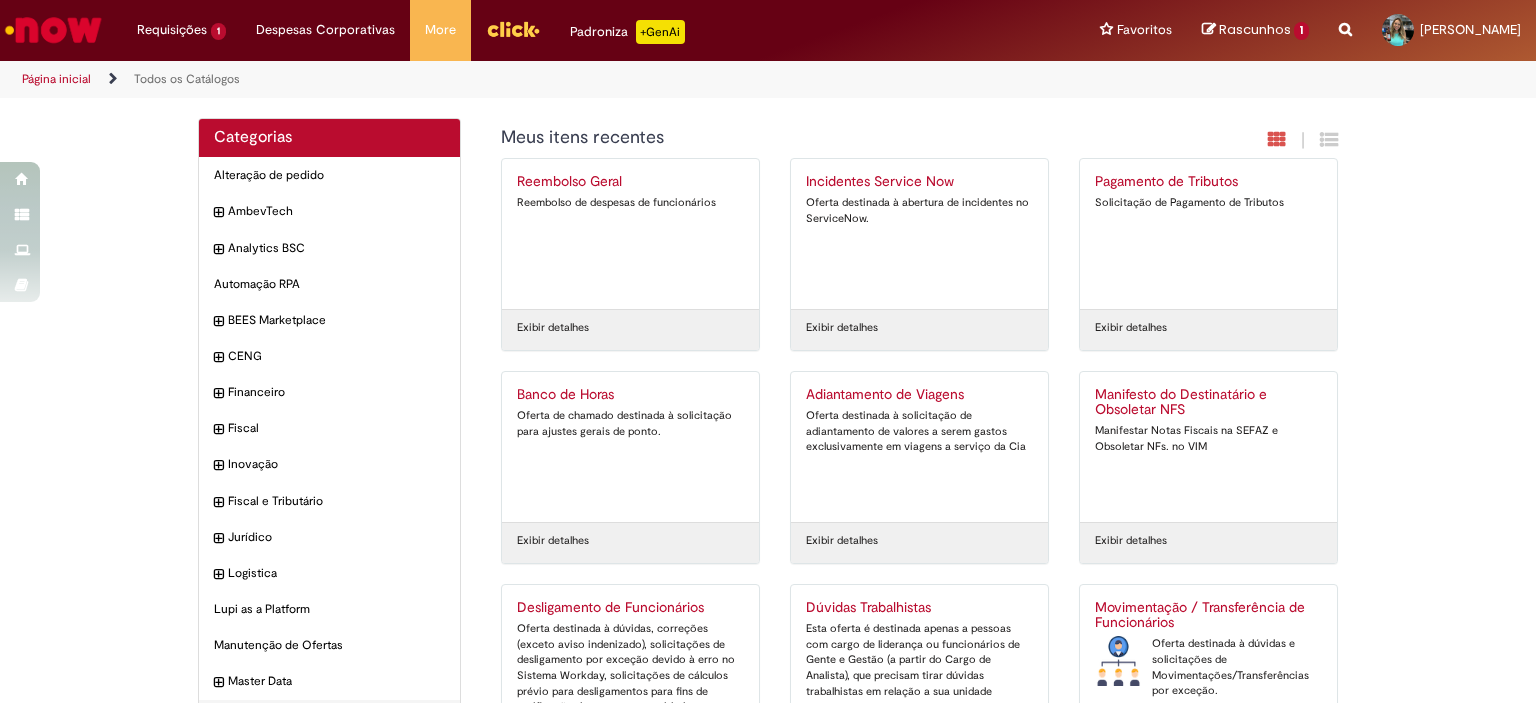 click at bounding box center [53, 30] 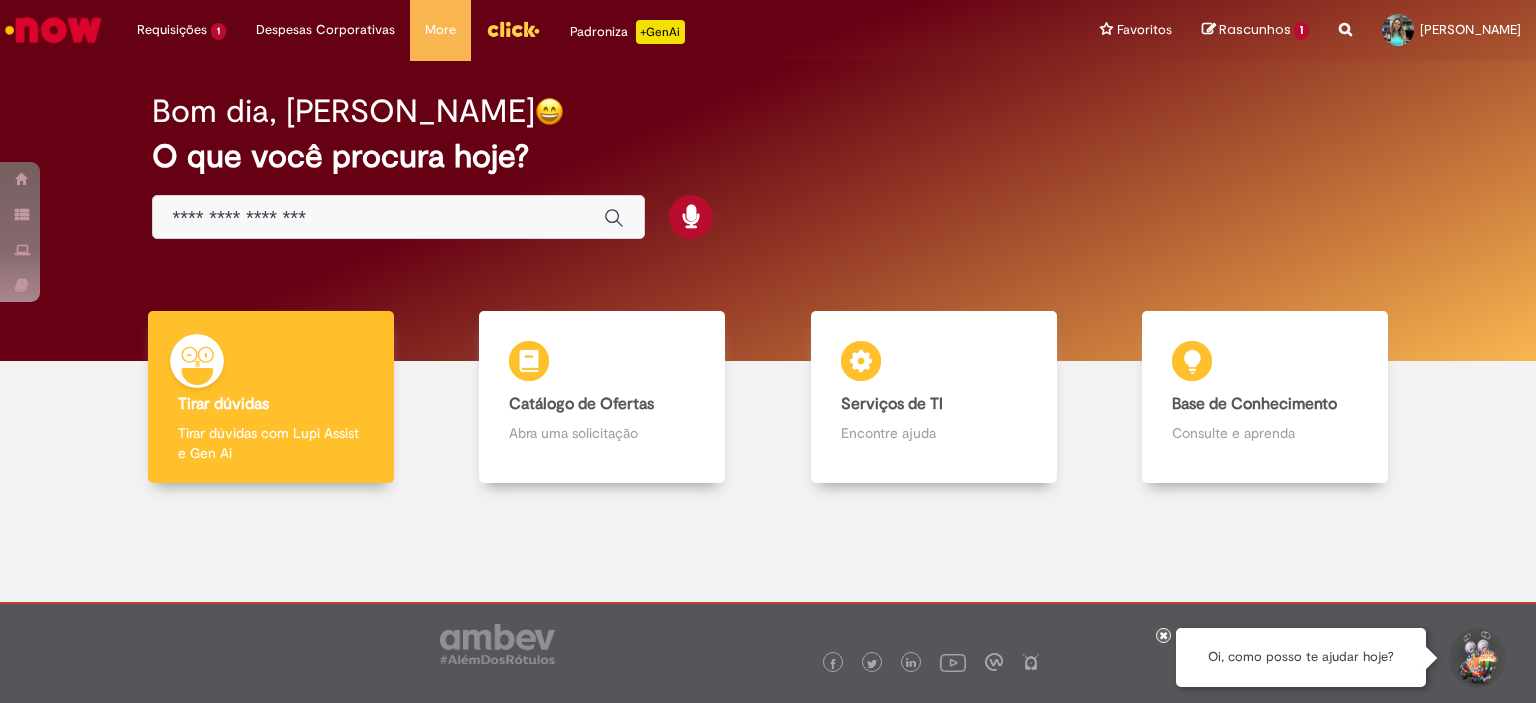 scroll, scrollTop: 0, scrollLeft: 0, axis: both 